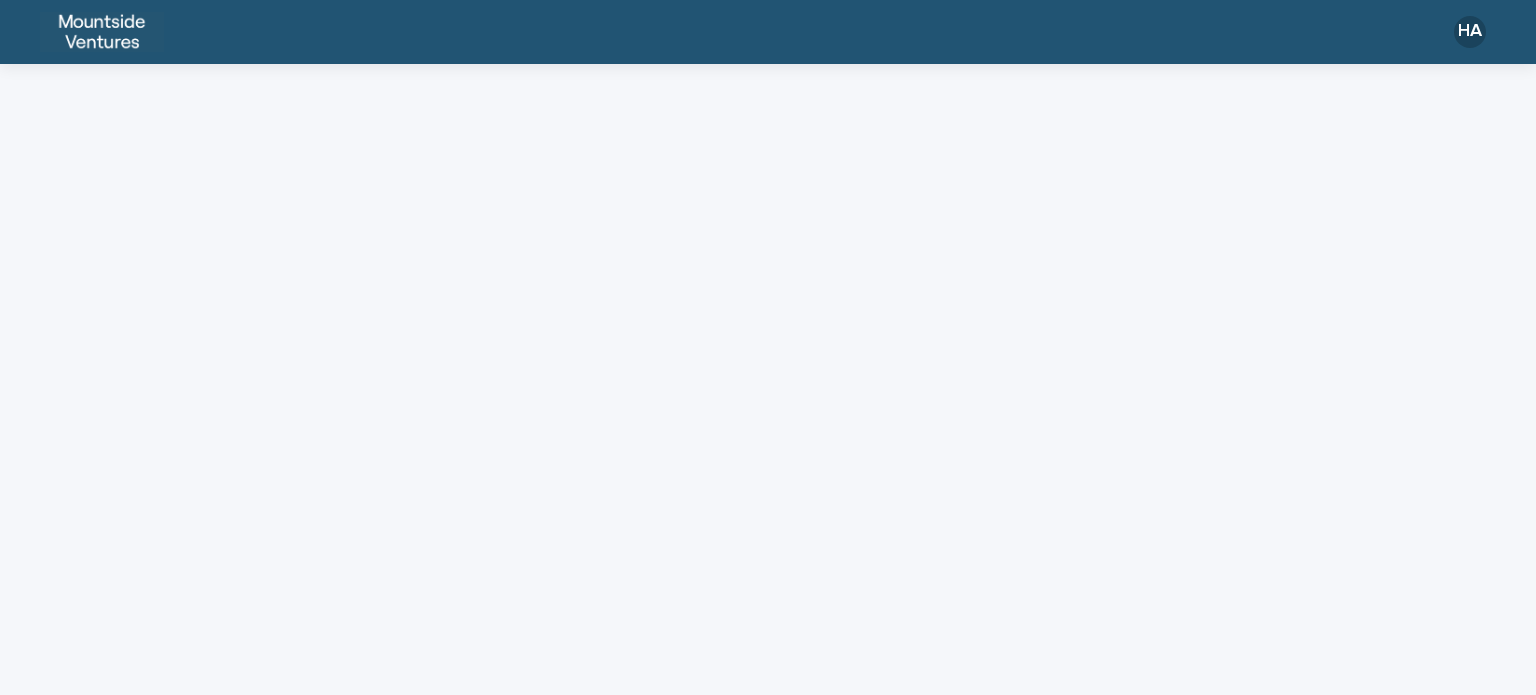 scroll, scrollTop: 0, scrollLeft: 0, axis: both 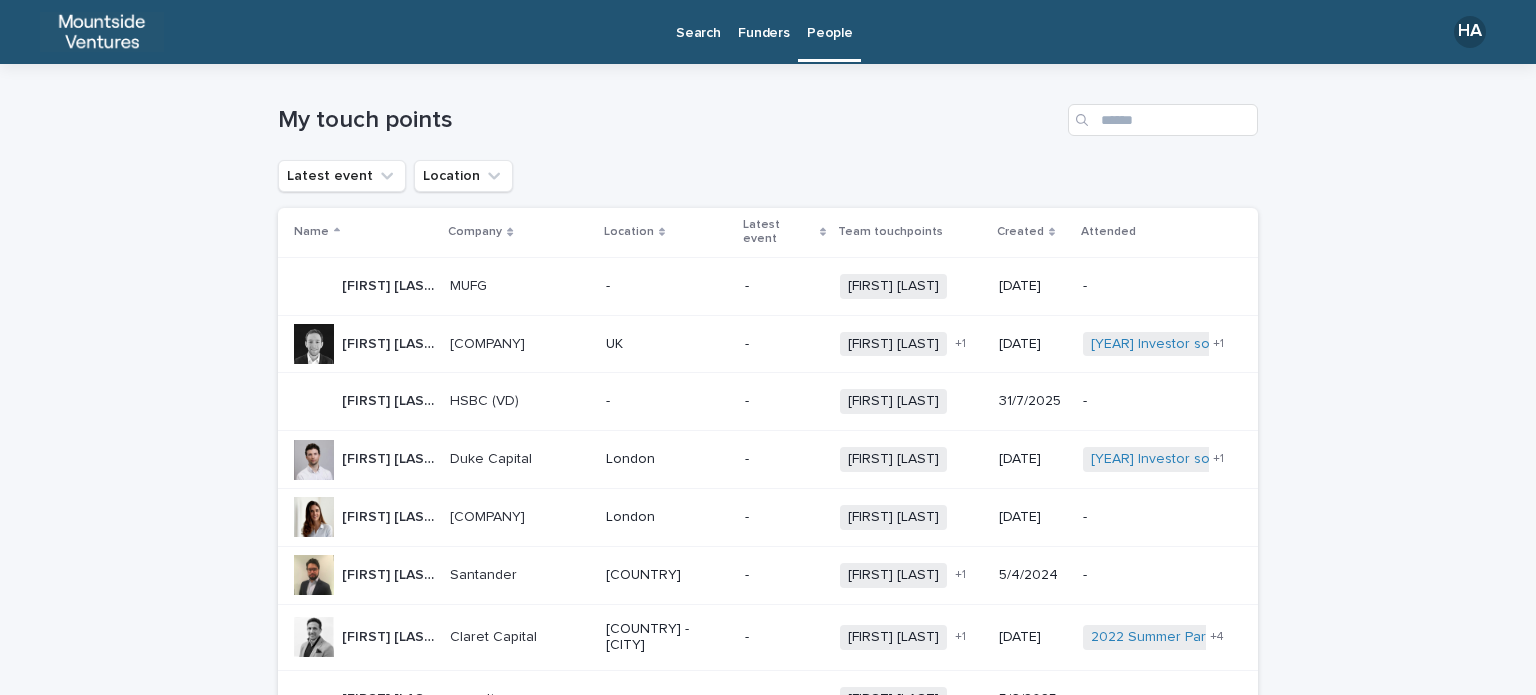 click on "Funders" at bounding box center [763, 21] 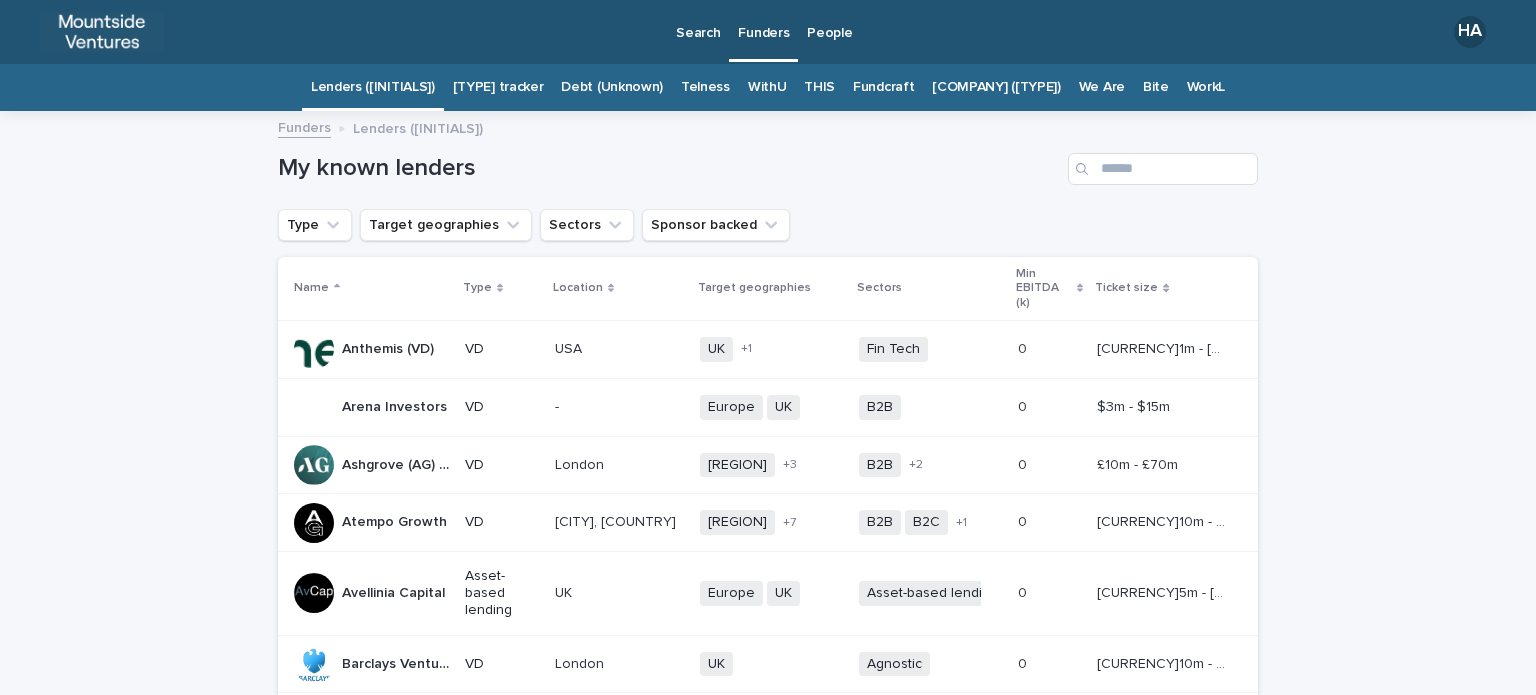 click on "THIS" at bounding box center (819, 87) 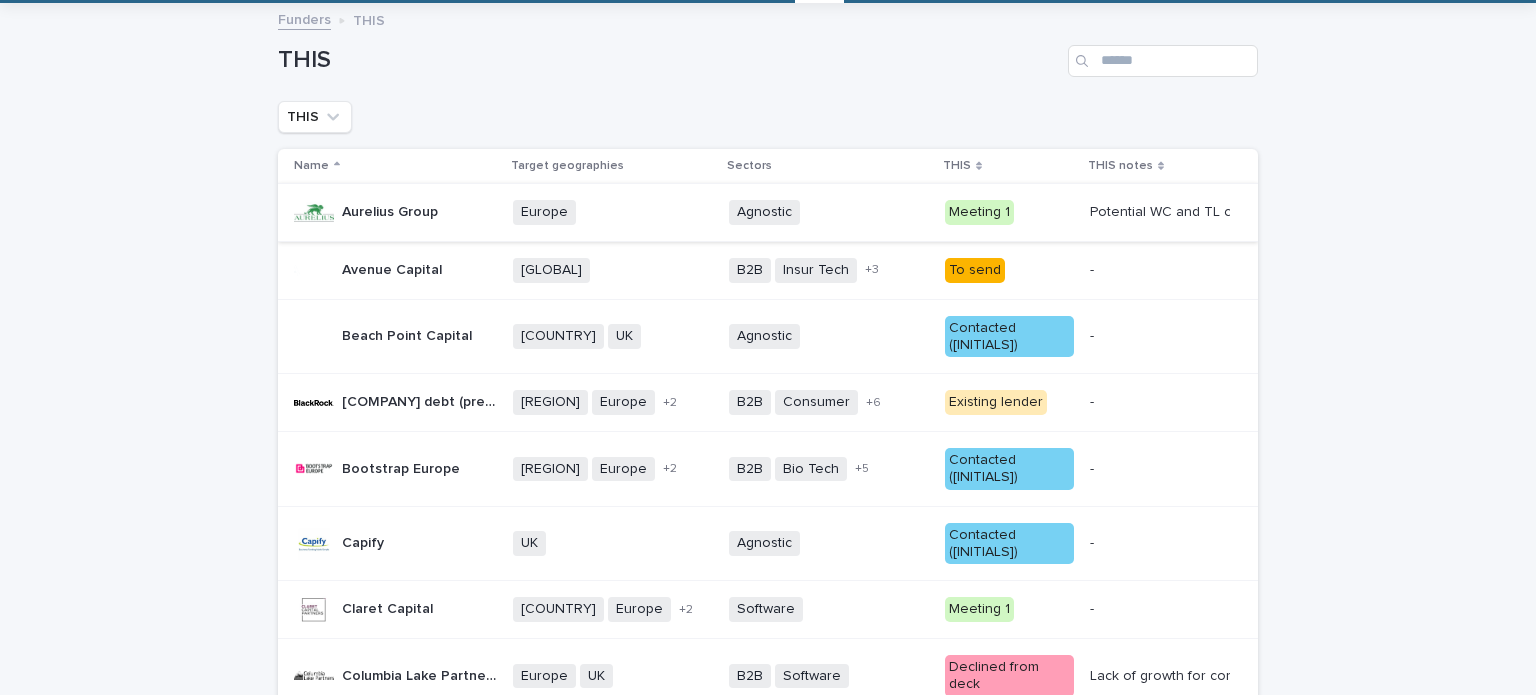 scroll, scrollTop: 108, scrollLeft: 0, axis: vertical 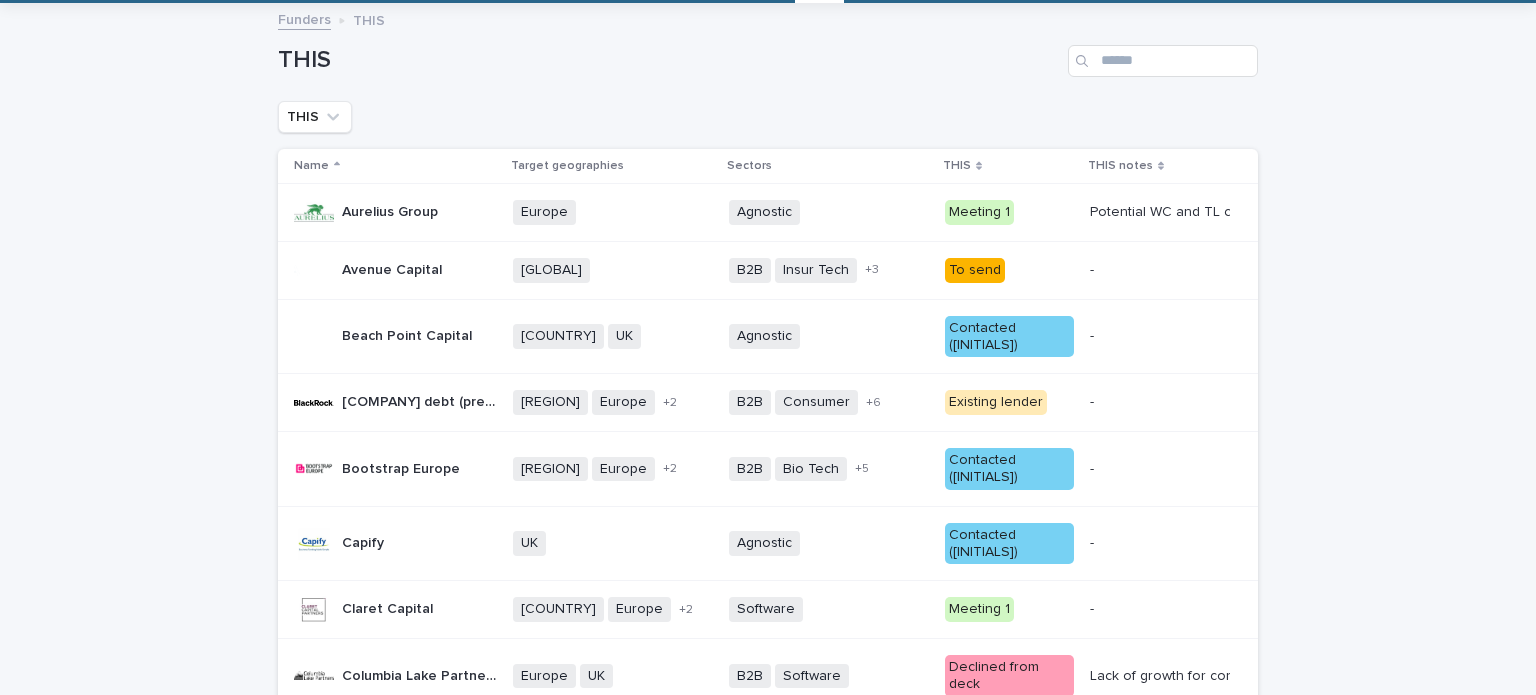 click on "Potential WC and TL combo" at bounding box center [1158, 212] 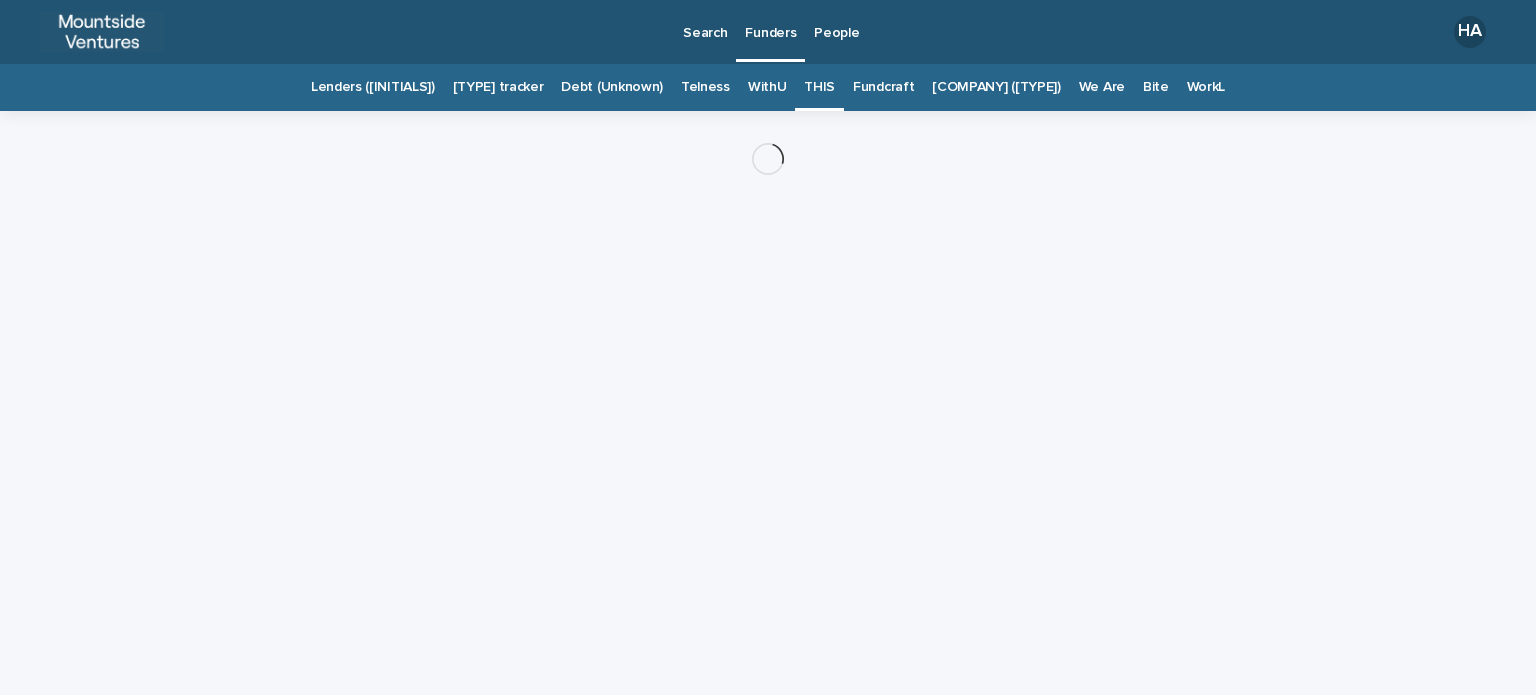 scroll, scrollTop: 0, scrollLeft: 0, axis: both 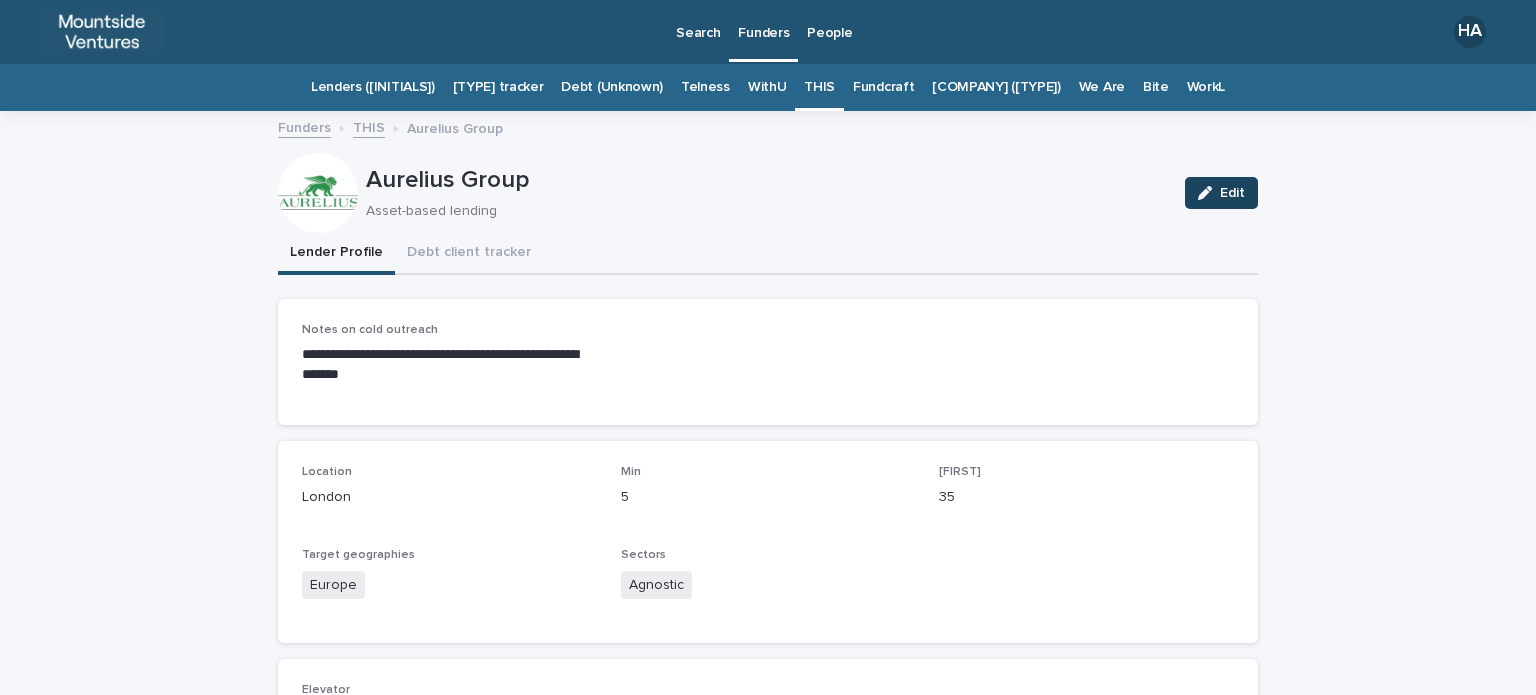 click on "Edit" at bounding box center [1221, 193] 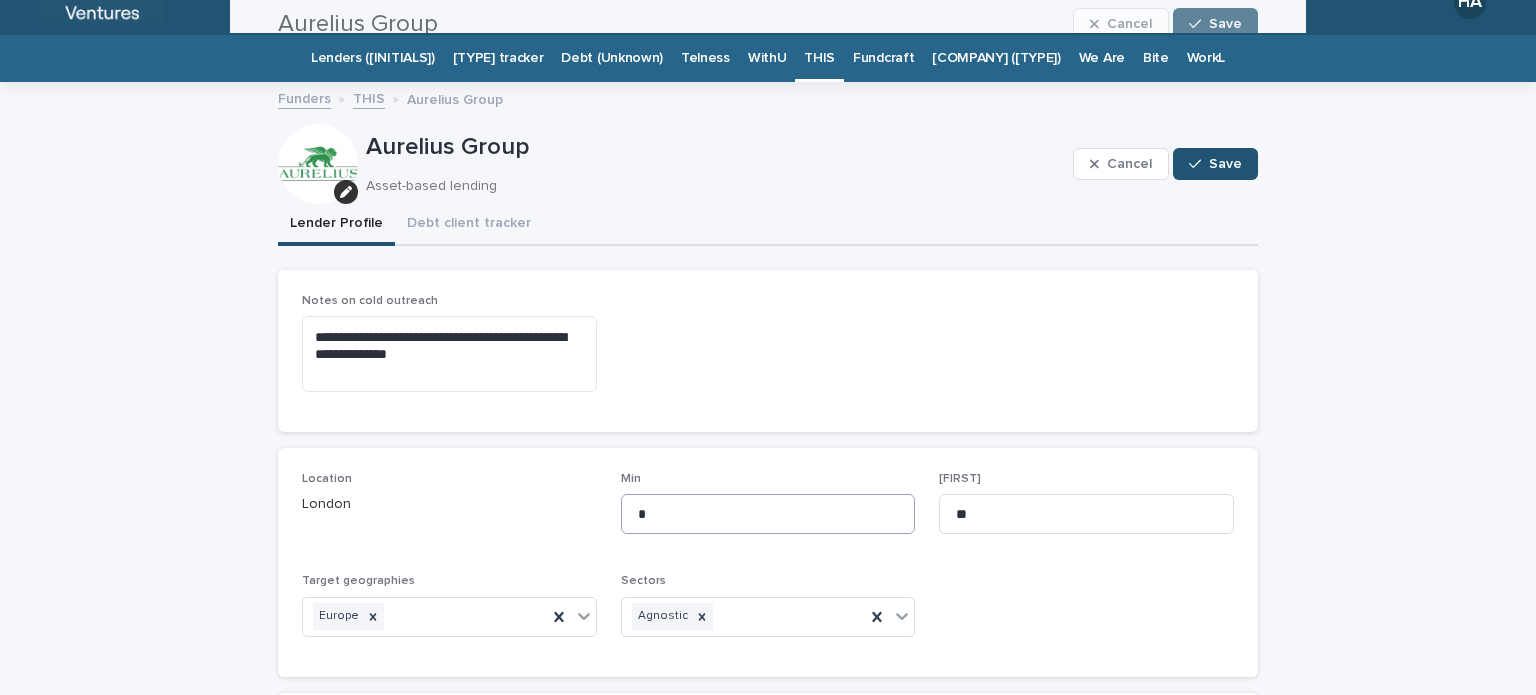 scroll, scrollTop: 0, scrollLeft: 0, axis: both 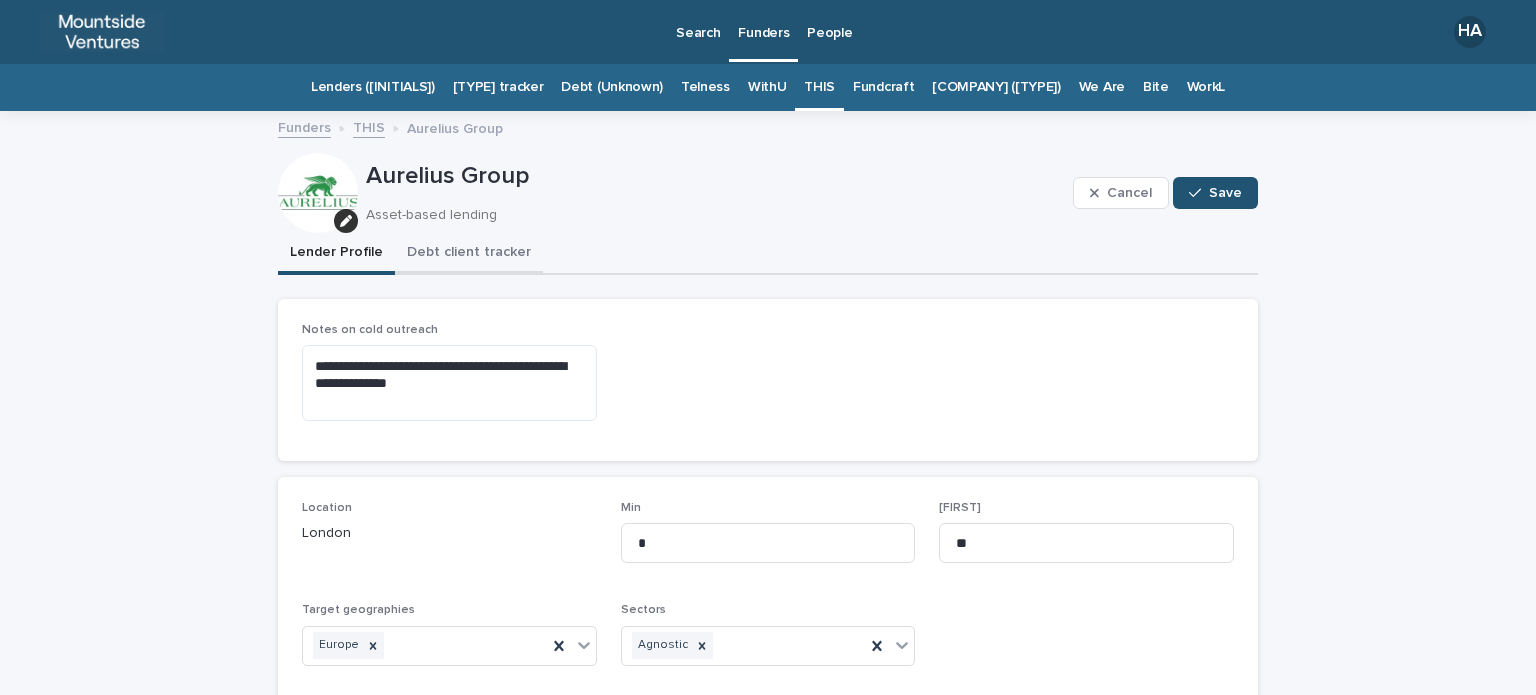 click on "Debt client tracker" at bounding box center (469, 254) 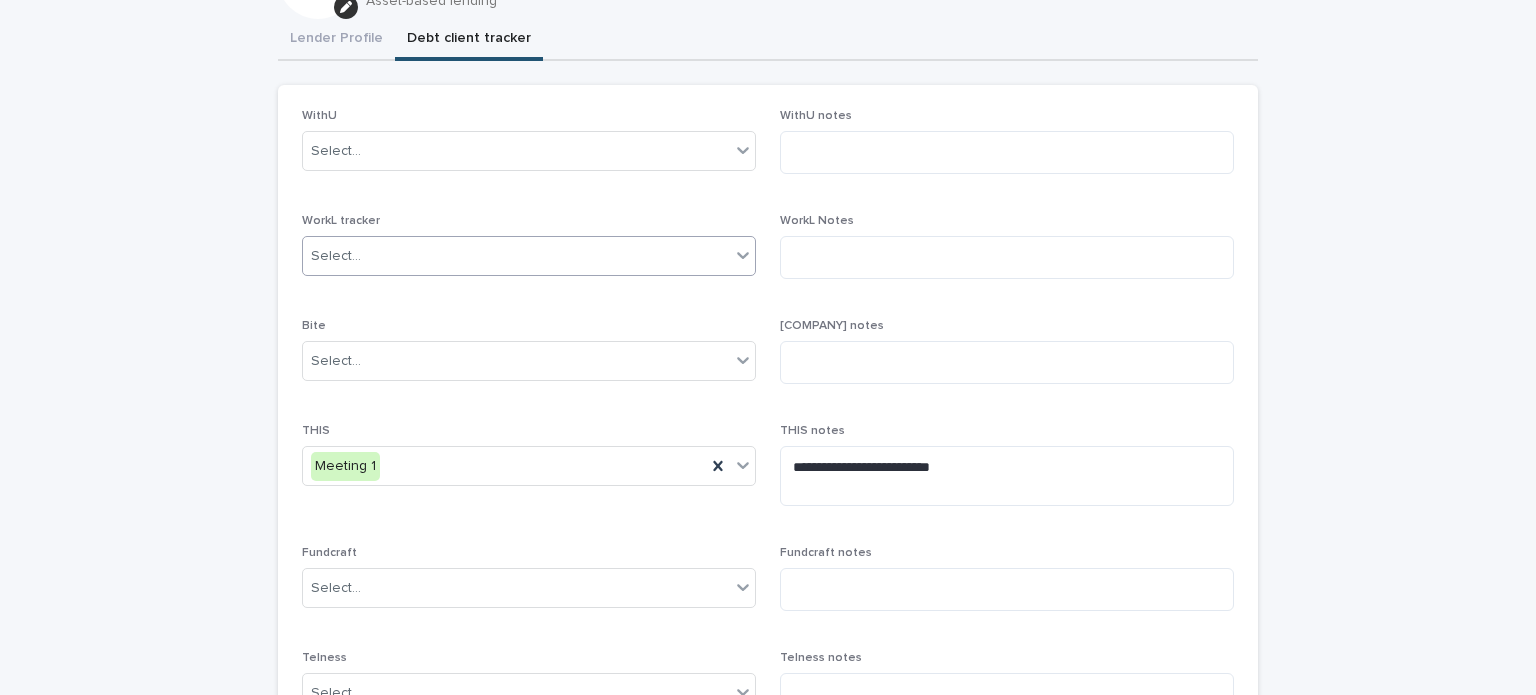 scroll, scrollTop: 216, scrollLeft: 0, axis: vertical 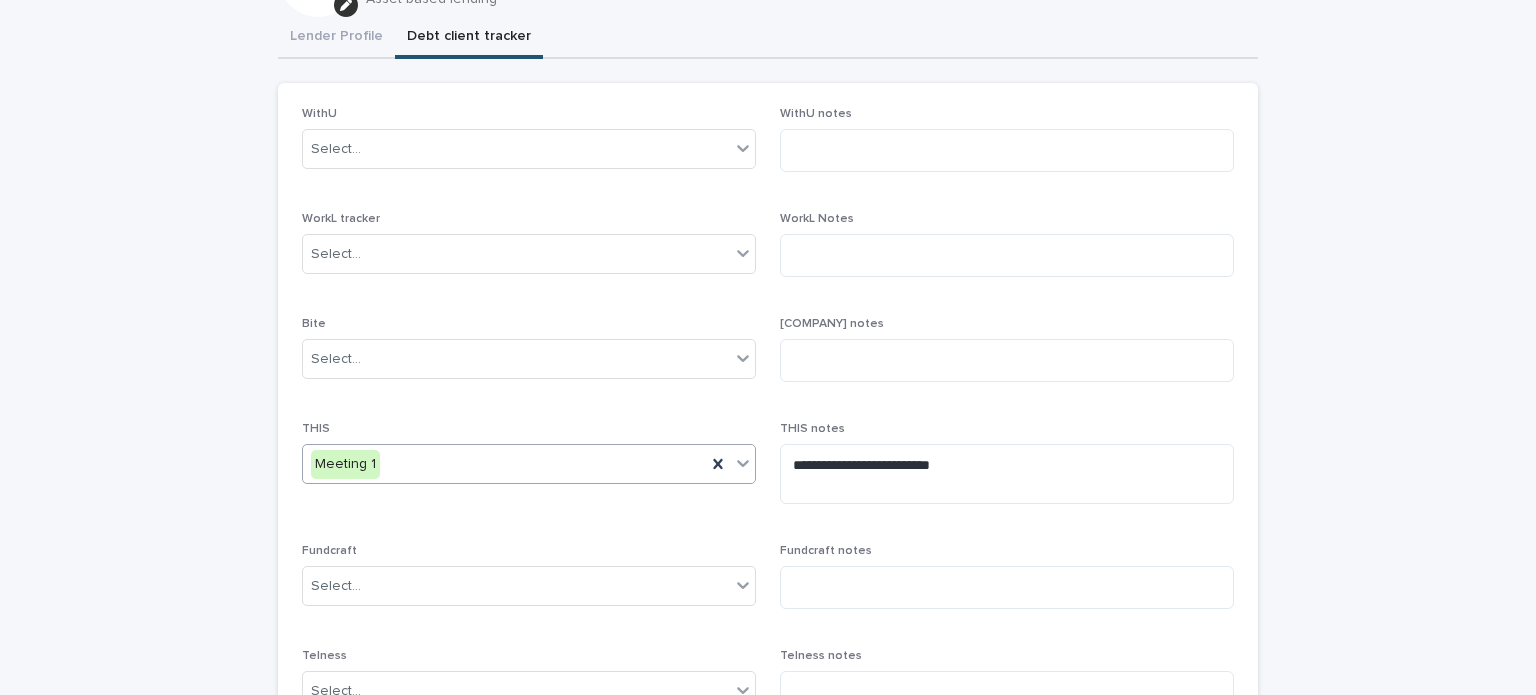 click on "Meeting 1" at bounding box center [504, 464] 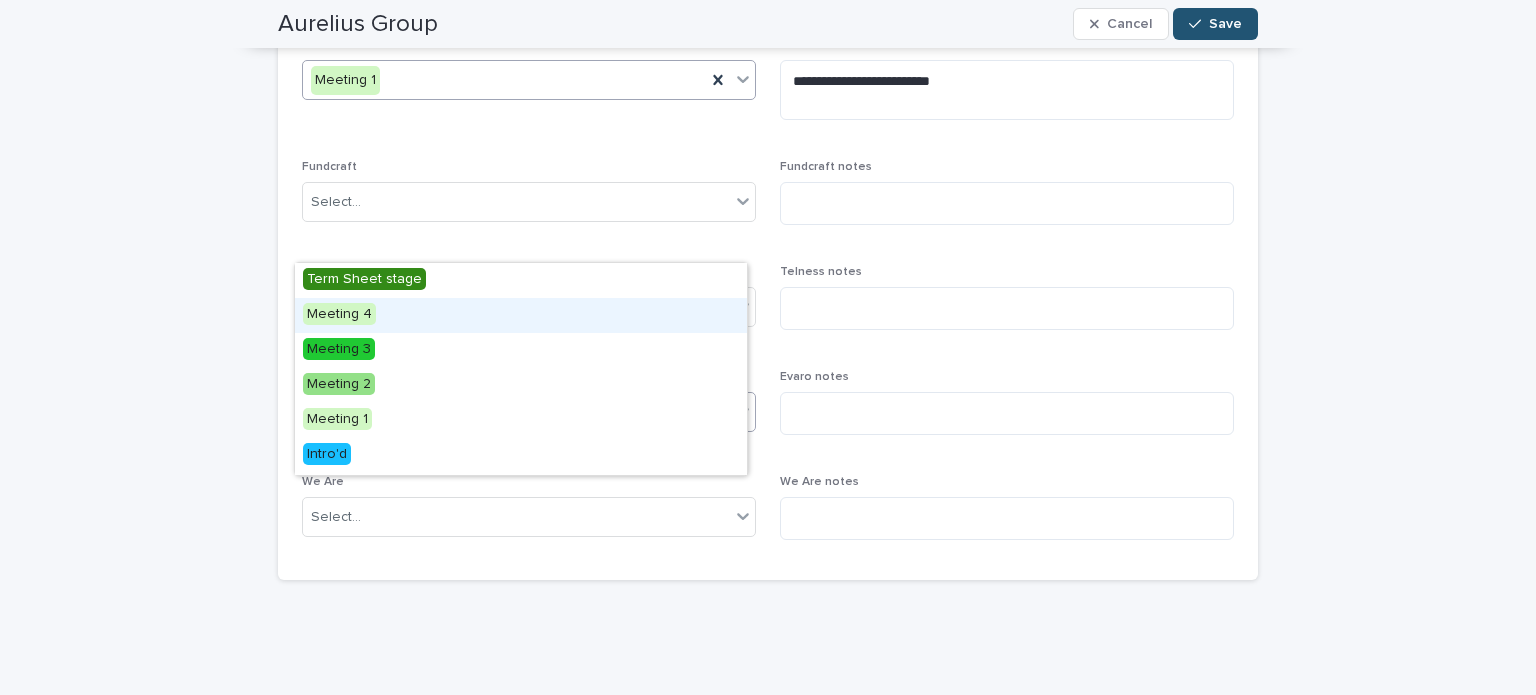 scroll, scrollTop: 600, scrollLeft: 0, axis: vertical 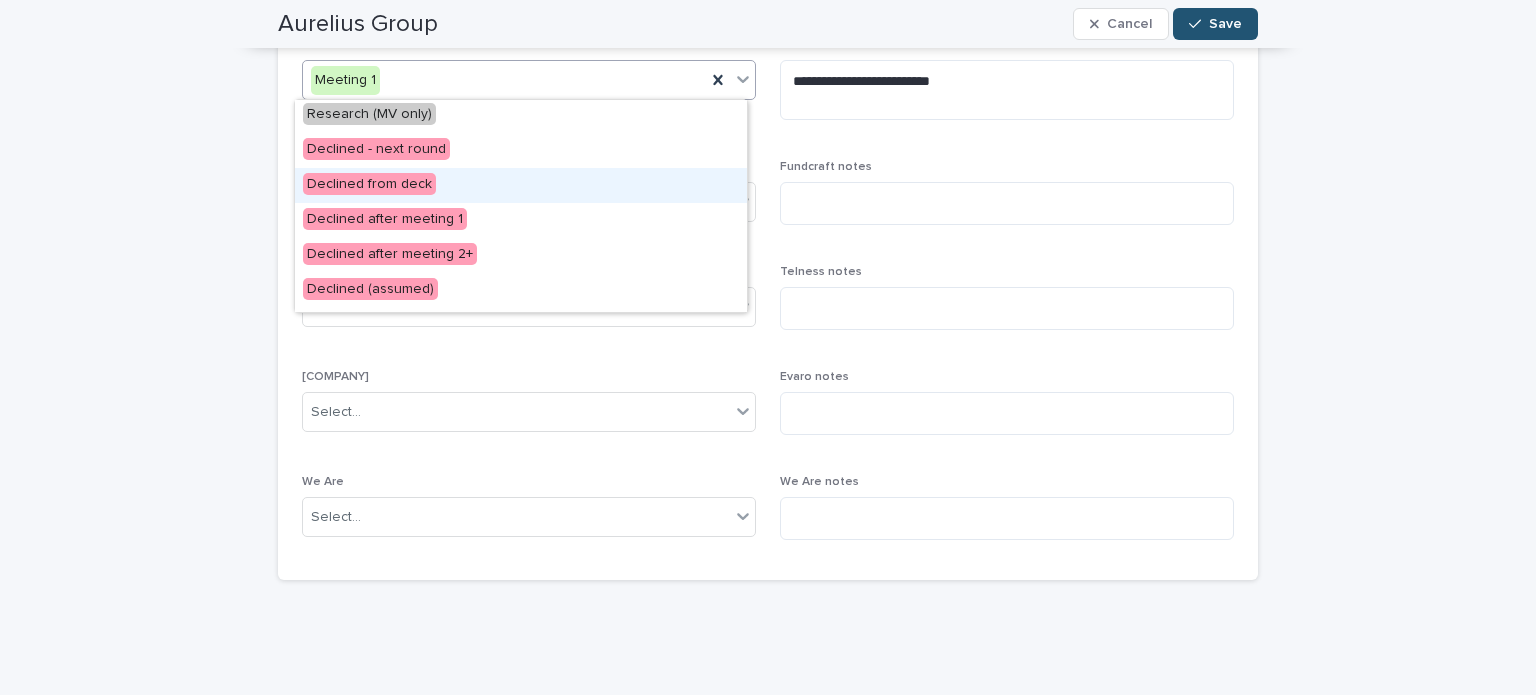 drag, startPoint x: 604, startPoint y: 203, endPoint x: 588, endPoint y: 191, distance: 20 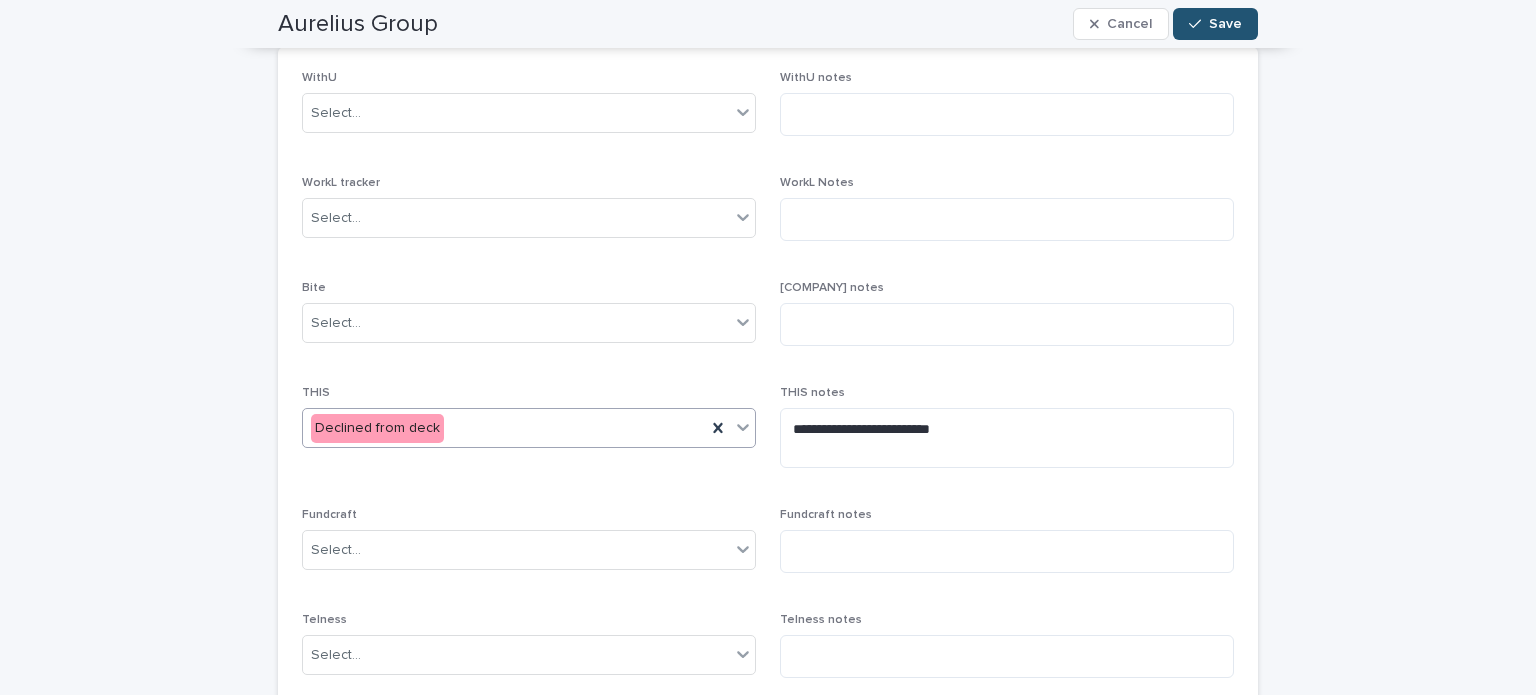 scroll, scrollTop: 248, scrollLeft: 0, axis: vertical 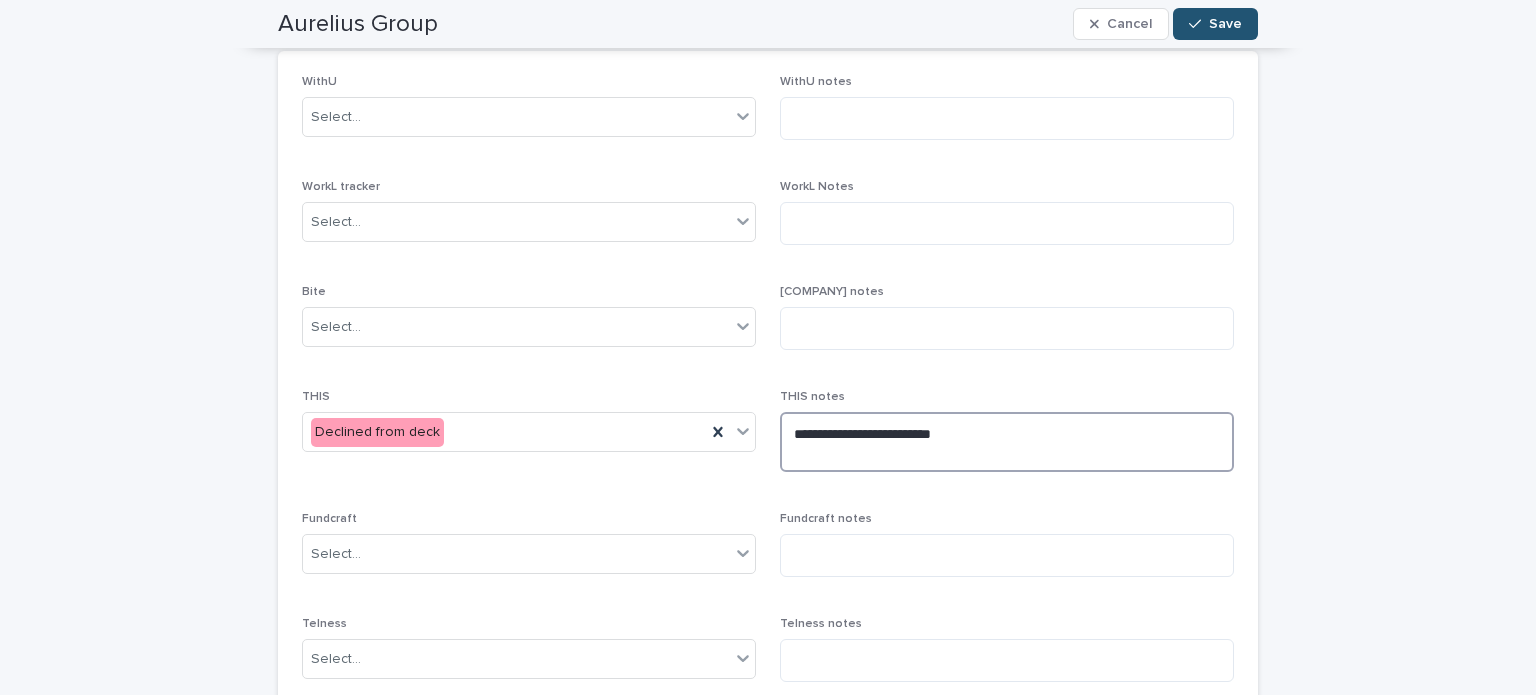 drag, startPoint x: 996, startPoint y: 425, endPoint x: 805, endPoint y: 414, distance: 191.3165 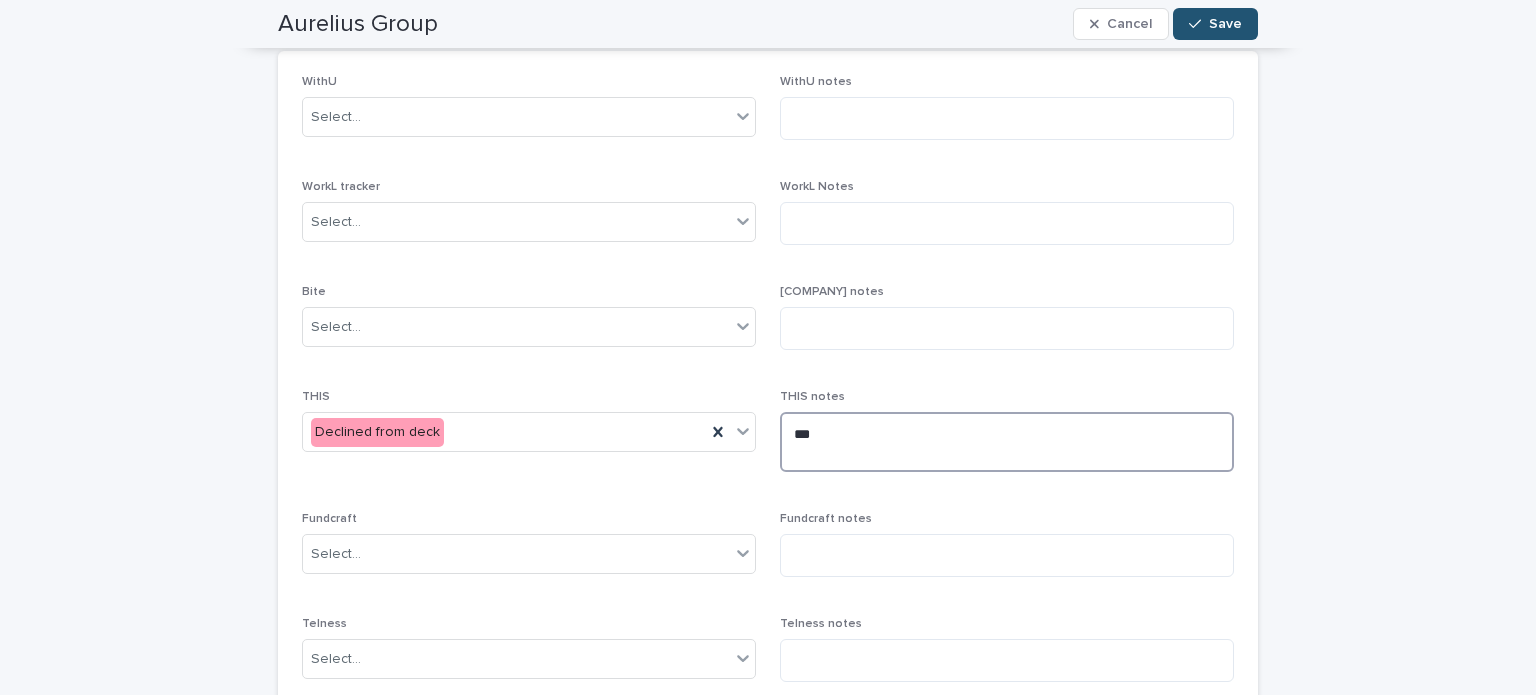 type on "*" 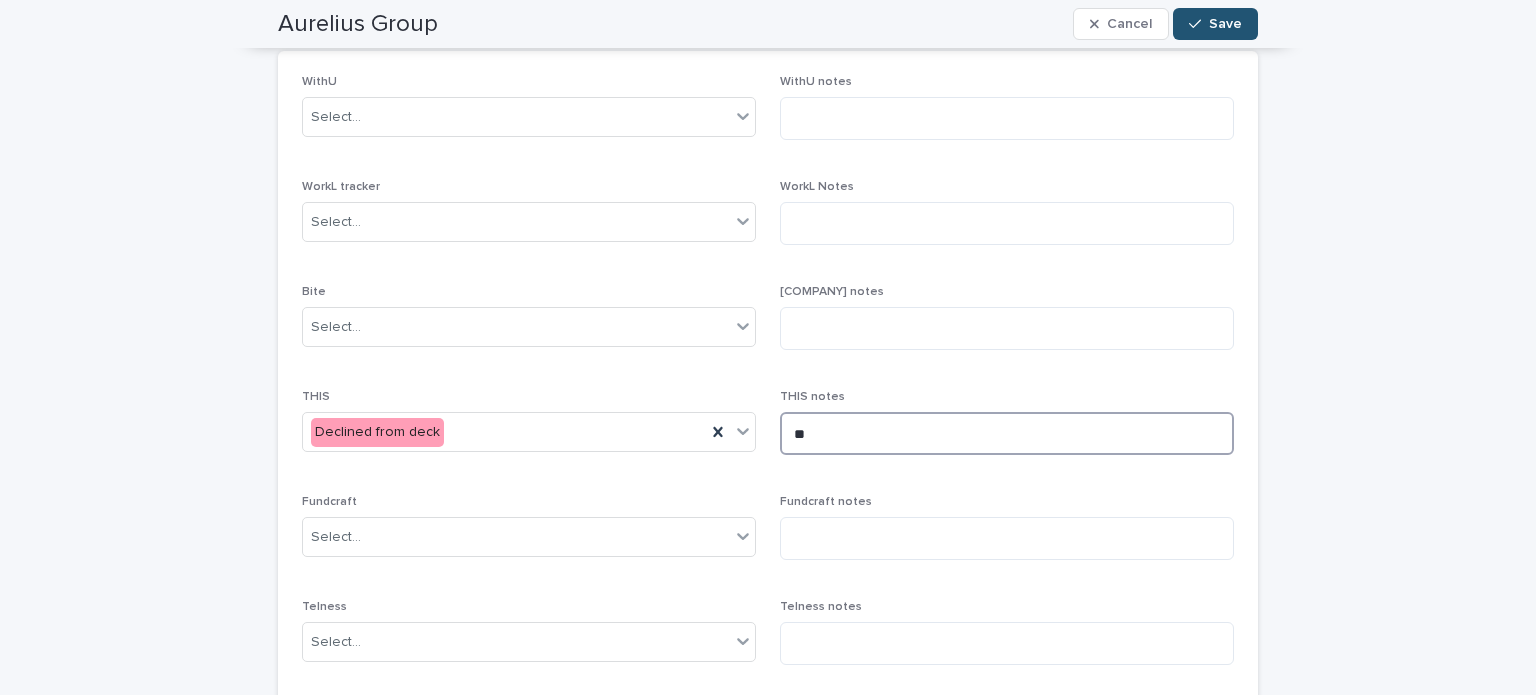 type on "*" 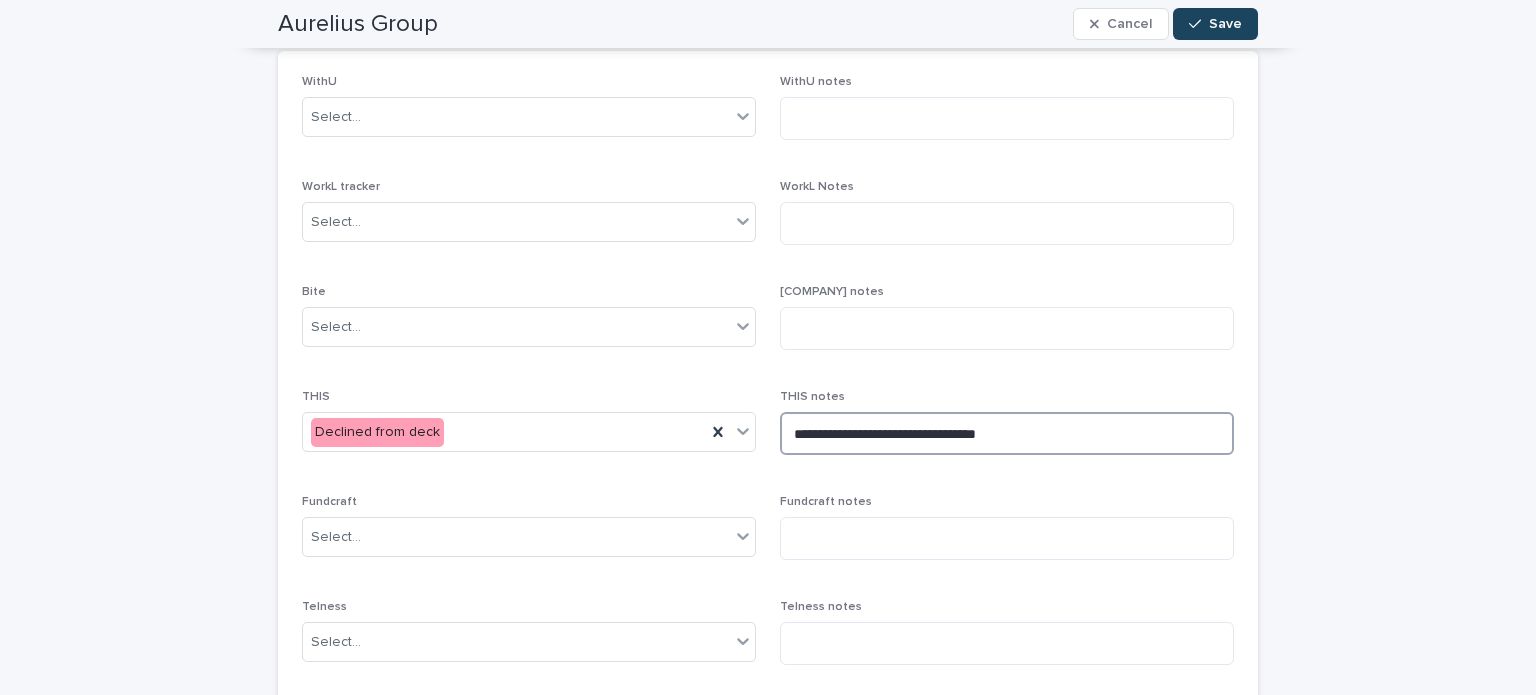 type on "**********" 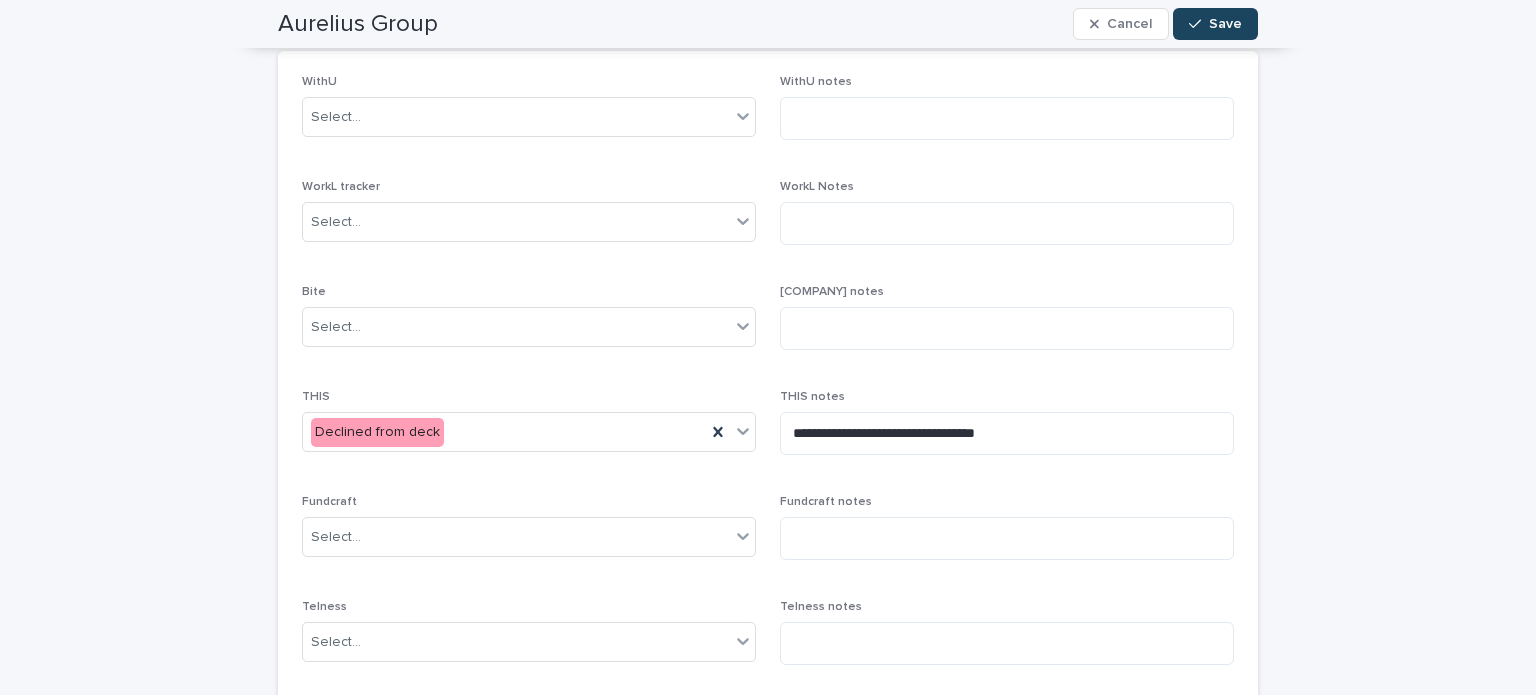 click on "Save" at bounding box center [1215, 24] 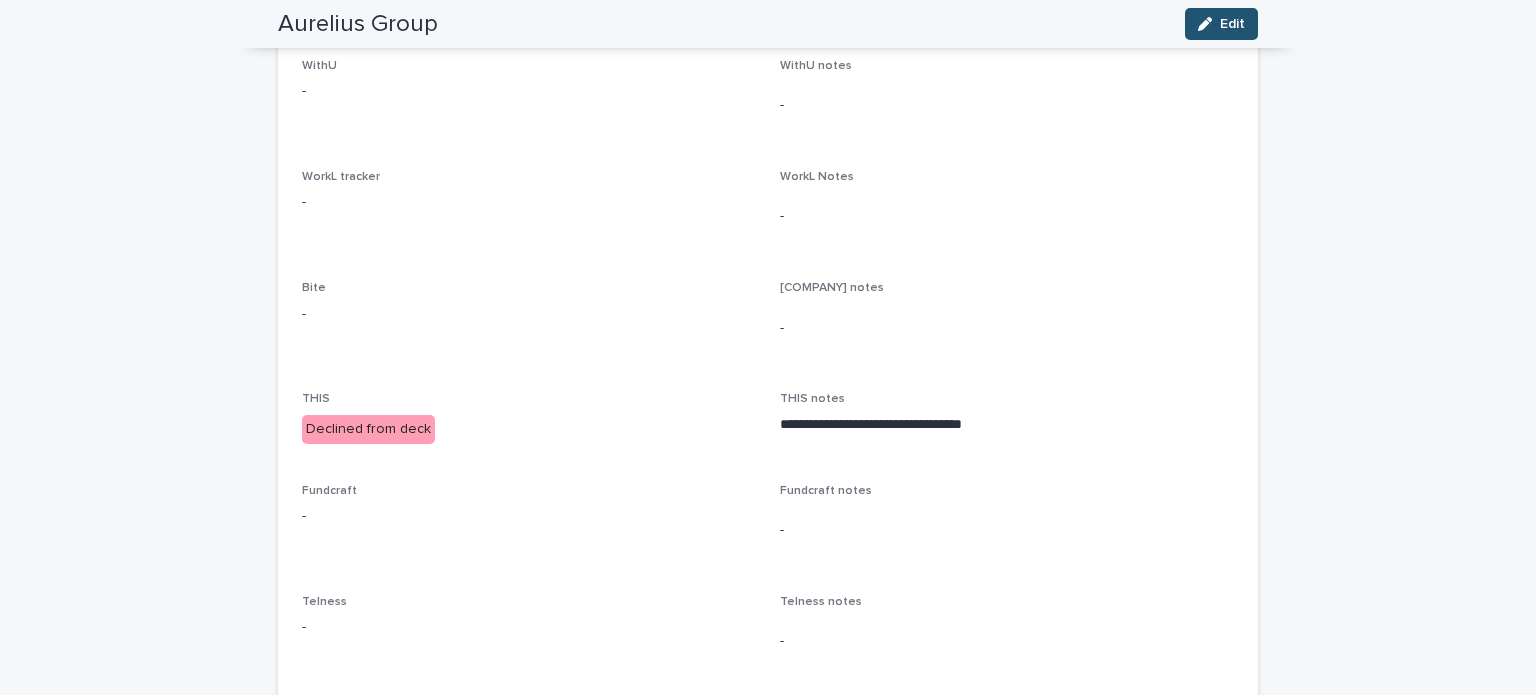 scroll, scrollTop: 0, scrollLeft: 0, axis: both 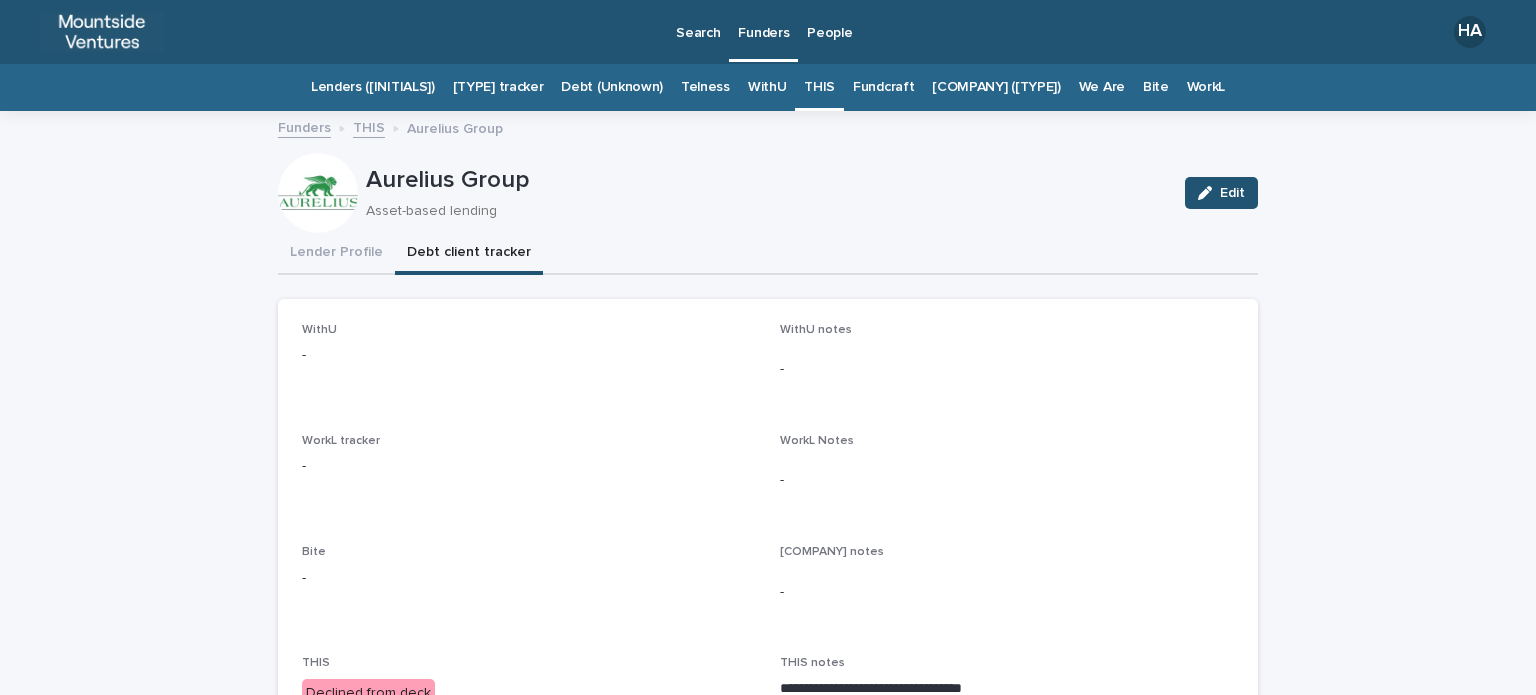 click on "THIS" at bounding box center (819, 87) 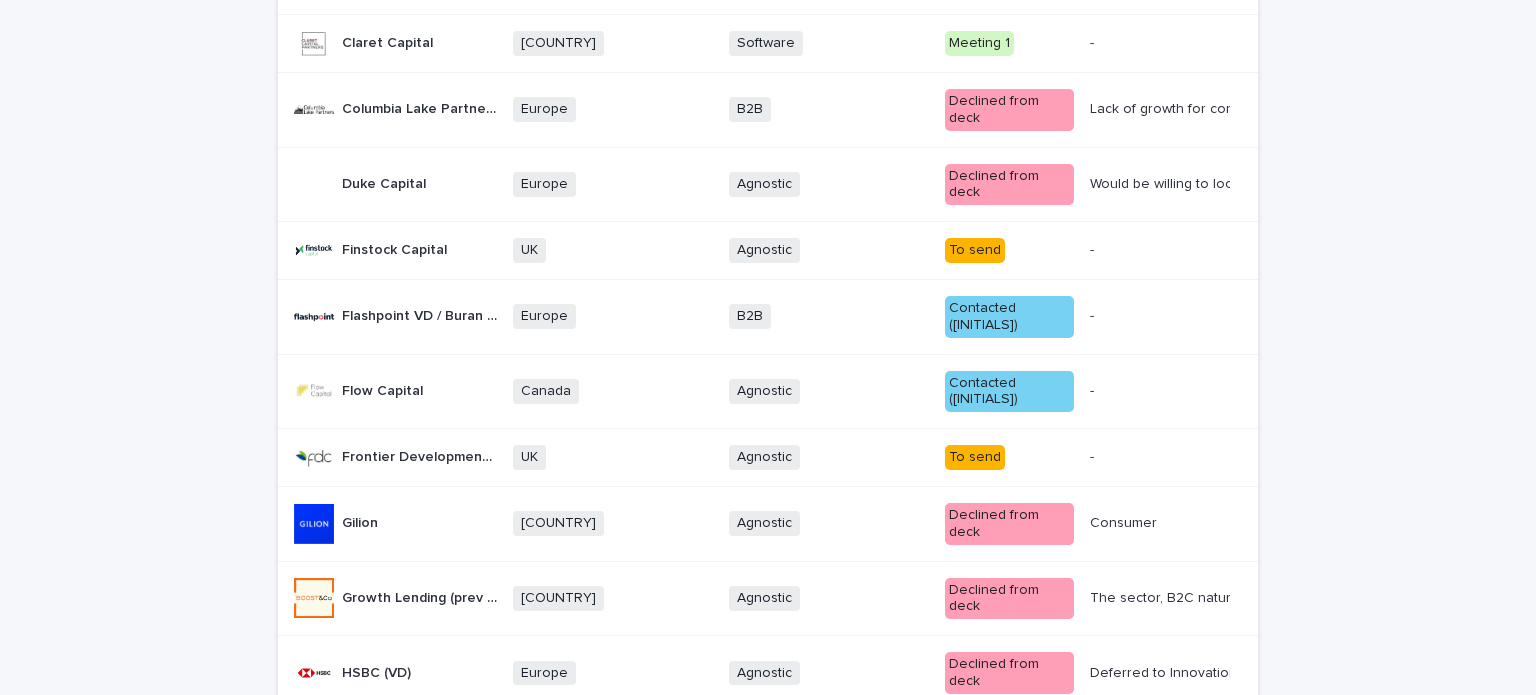 scroll, scrollTop: 0, scrollLeft: 0, axis: both 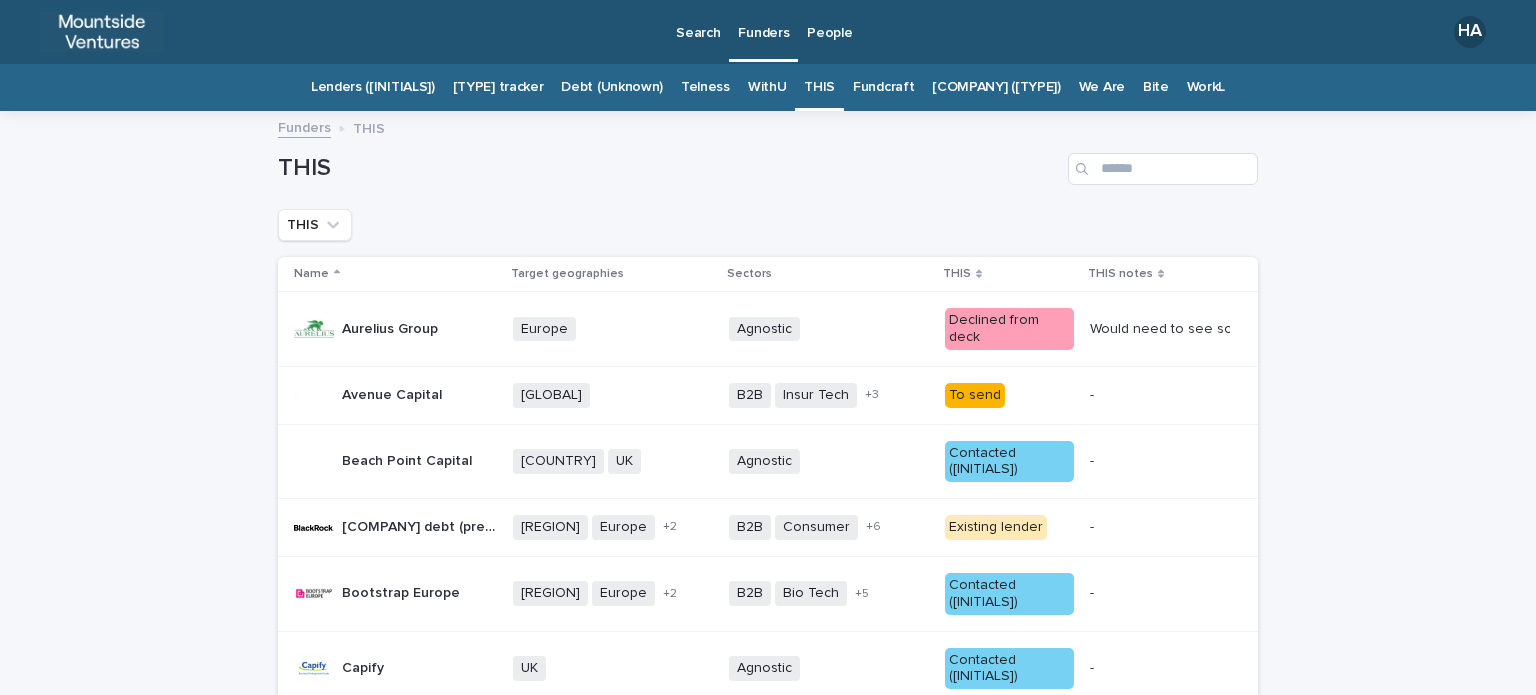 click on "WithU" at bounding box center [767, 87] 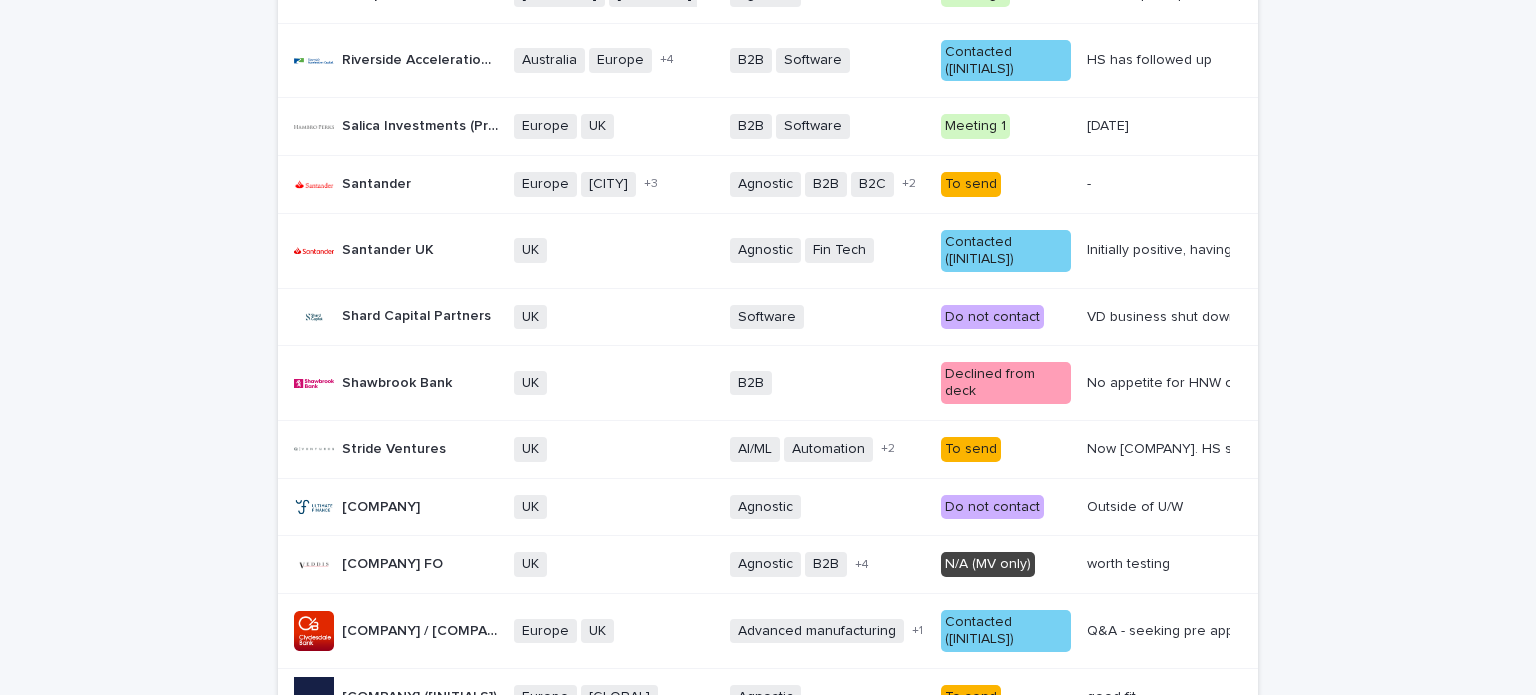 scroll, scrollTop: 1427, scrollLeft: 0, axis: vertical 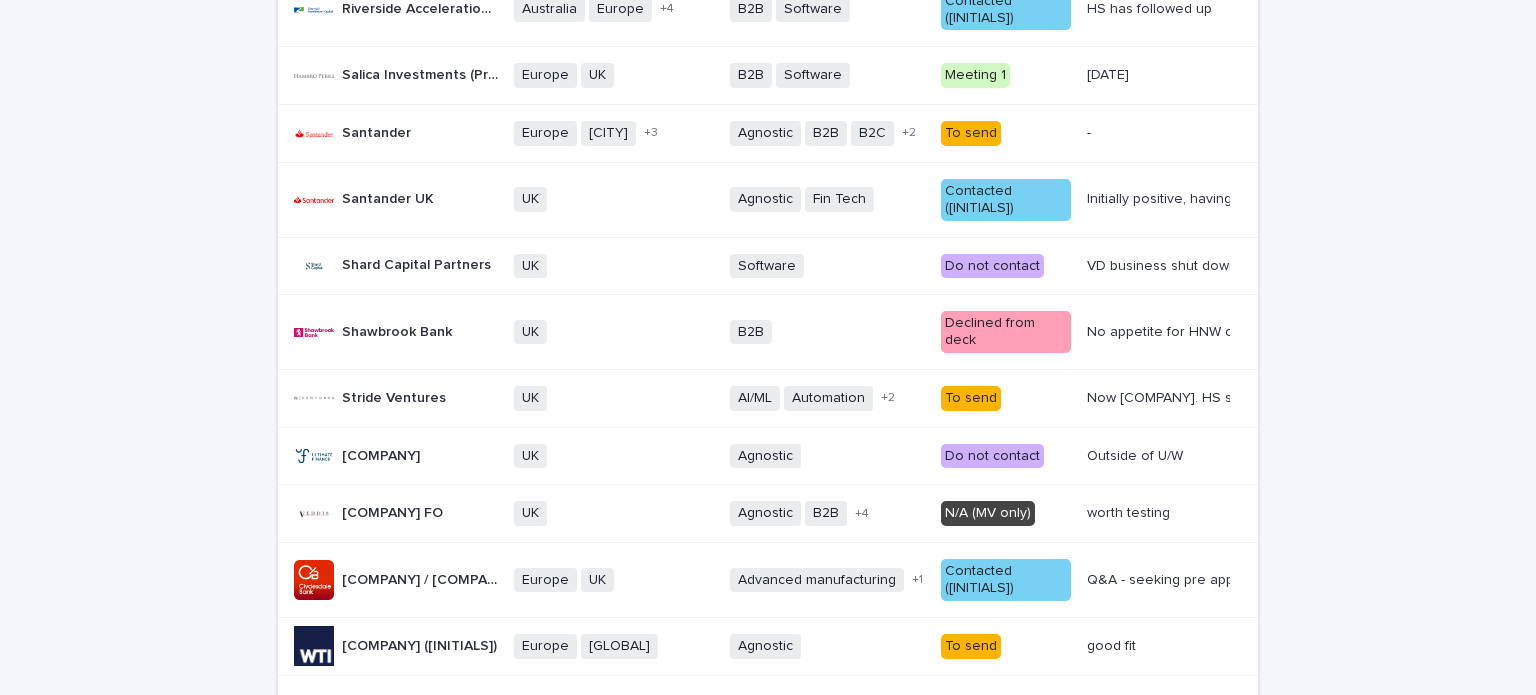 click on "Initially positive, having an internal discussion" at bounding box center (1156, 199) 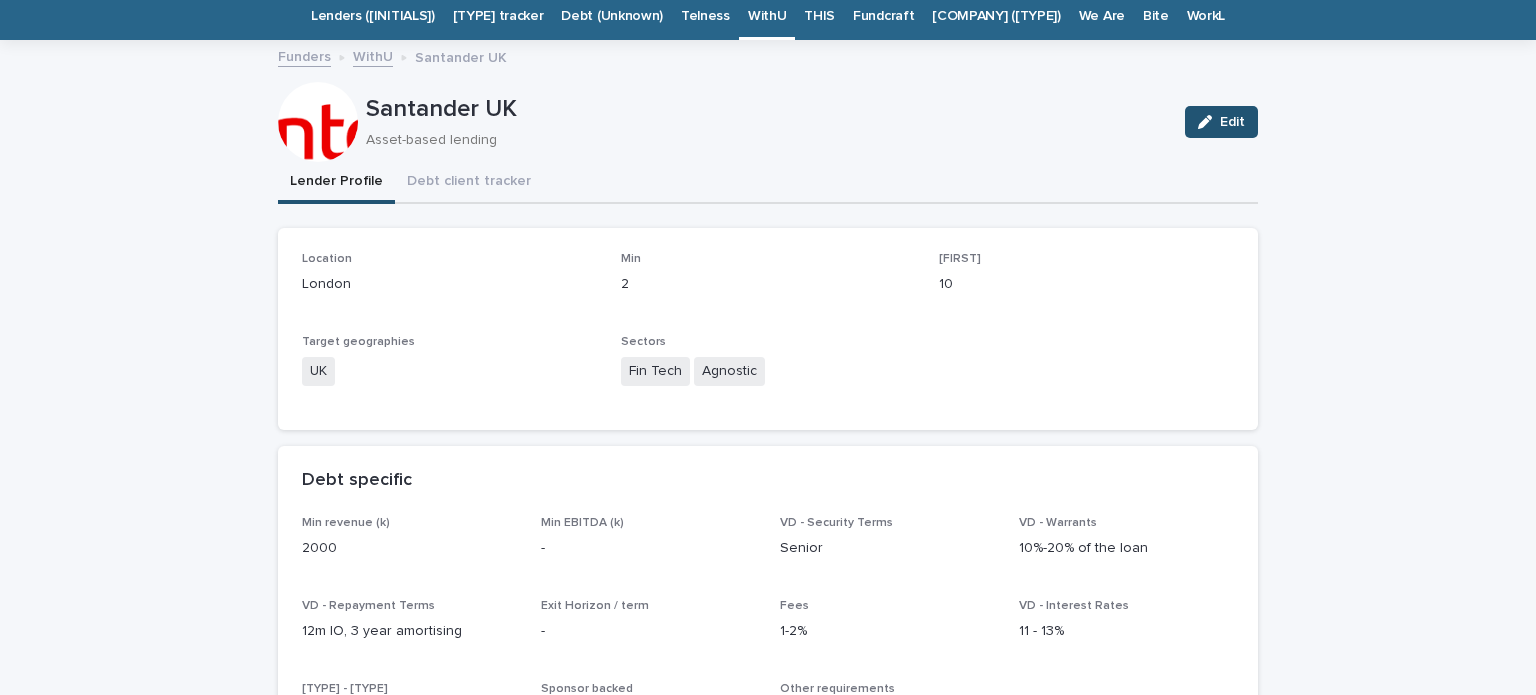 scroll, scrollTop: 72, scrollLeft: 0, axis: vertical 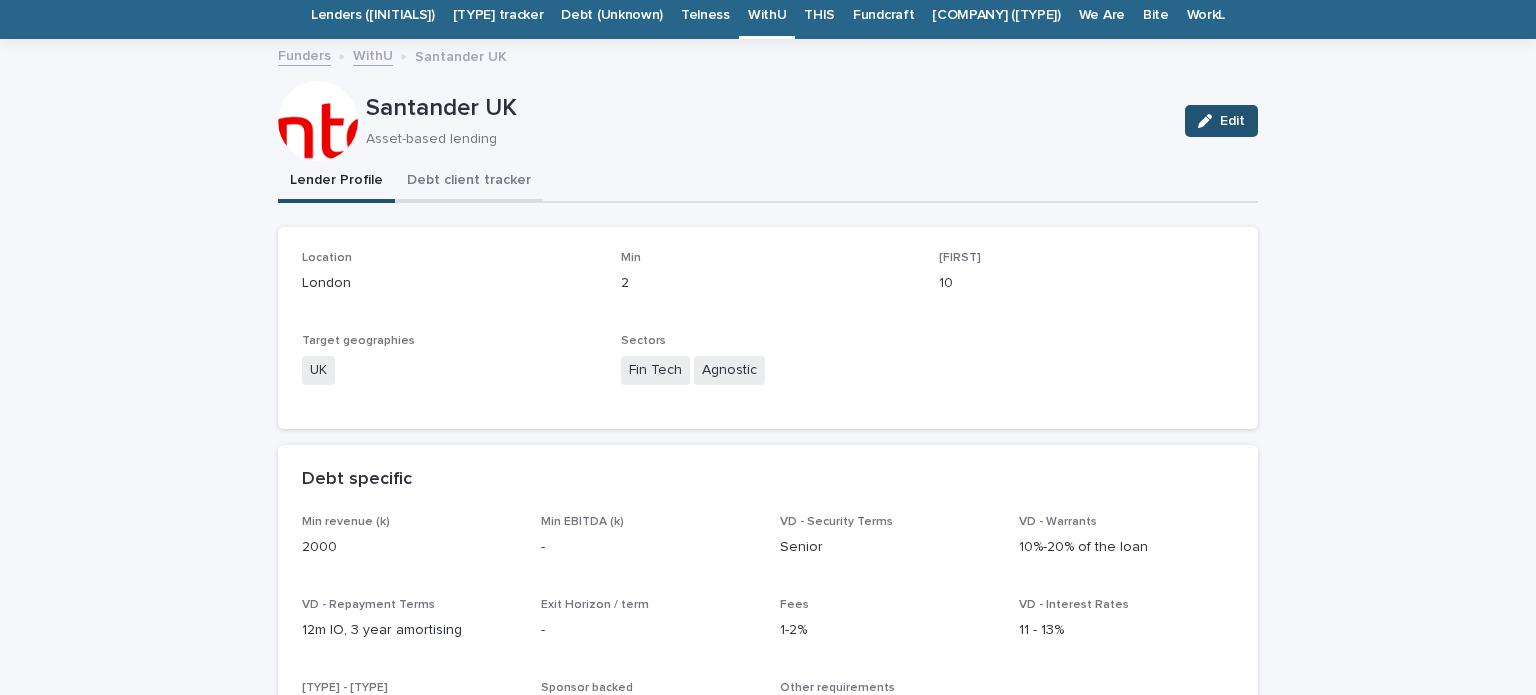 click on "Debt client tracker" at bounding box center (469, 182) 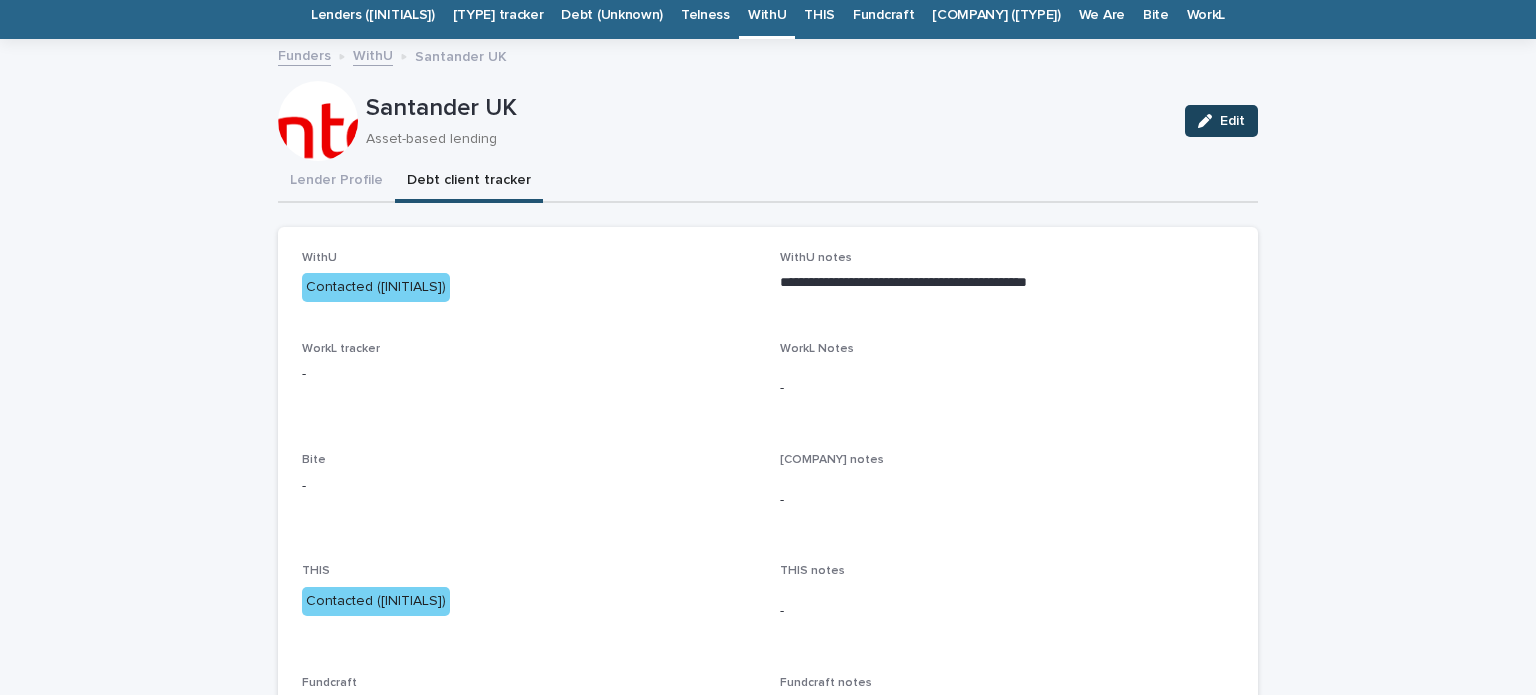 click 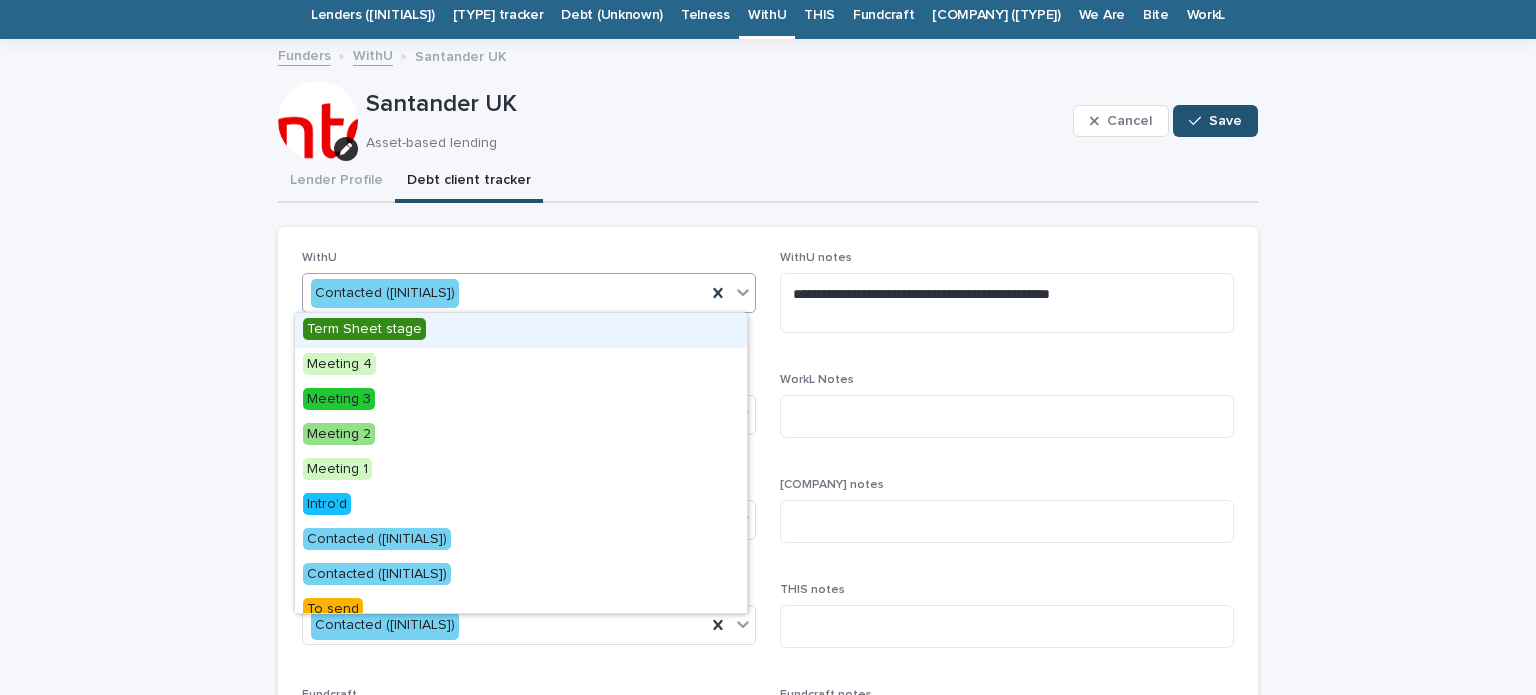 click 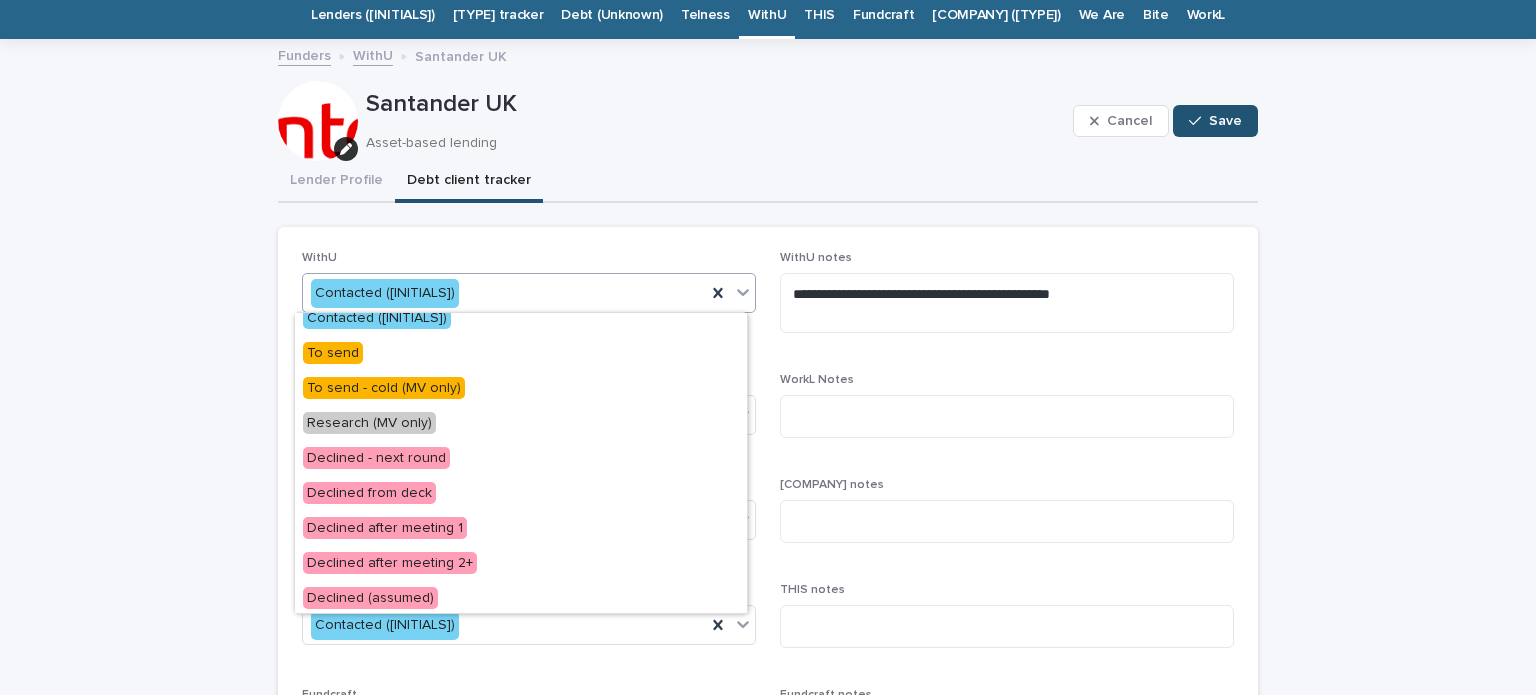 scroll, scrollTop: 258, scrollLeft: 0, axis: vertical 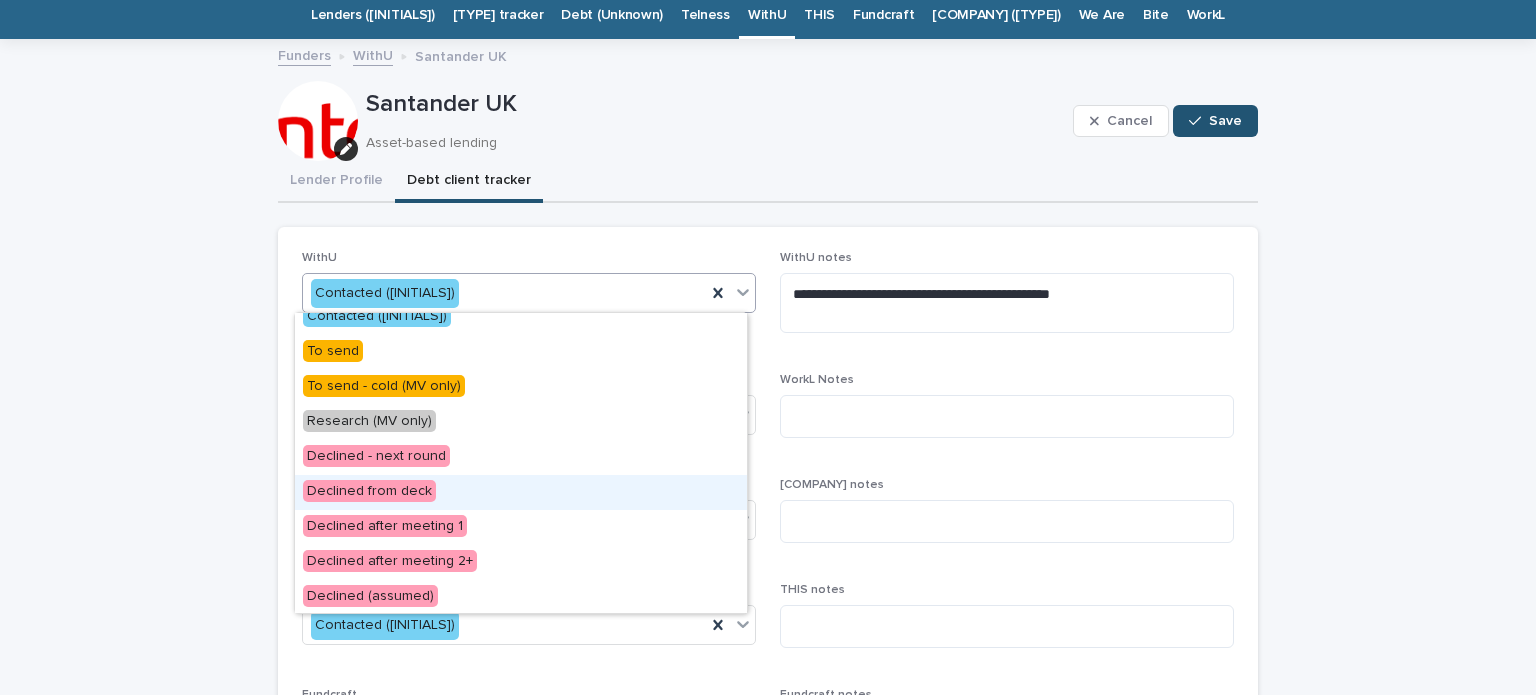 click on "Declined from deck" at bounding box center (521, 492) 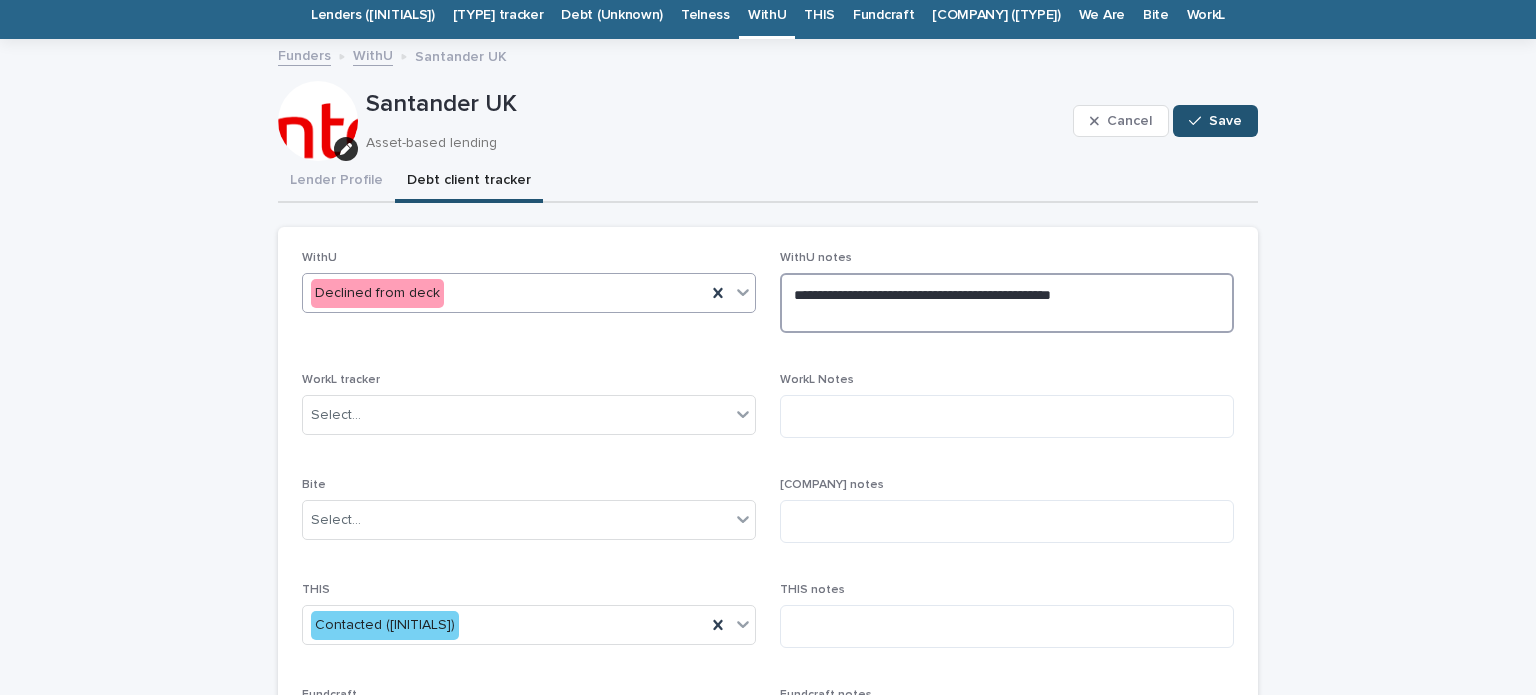 drag, startPoint x: 1099, startPoint y: 281, endPoint x: 743, endPoint y: 292, distance: 356.1699 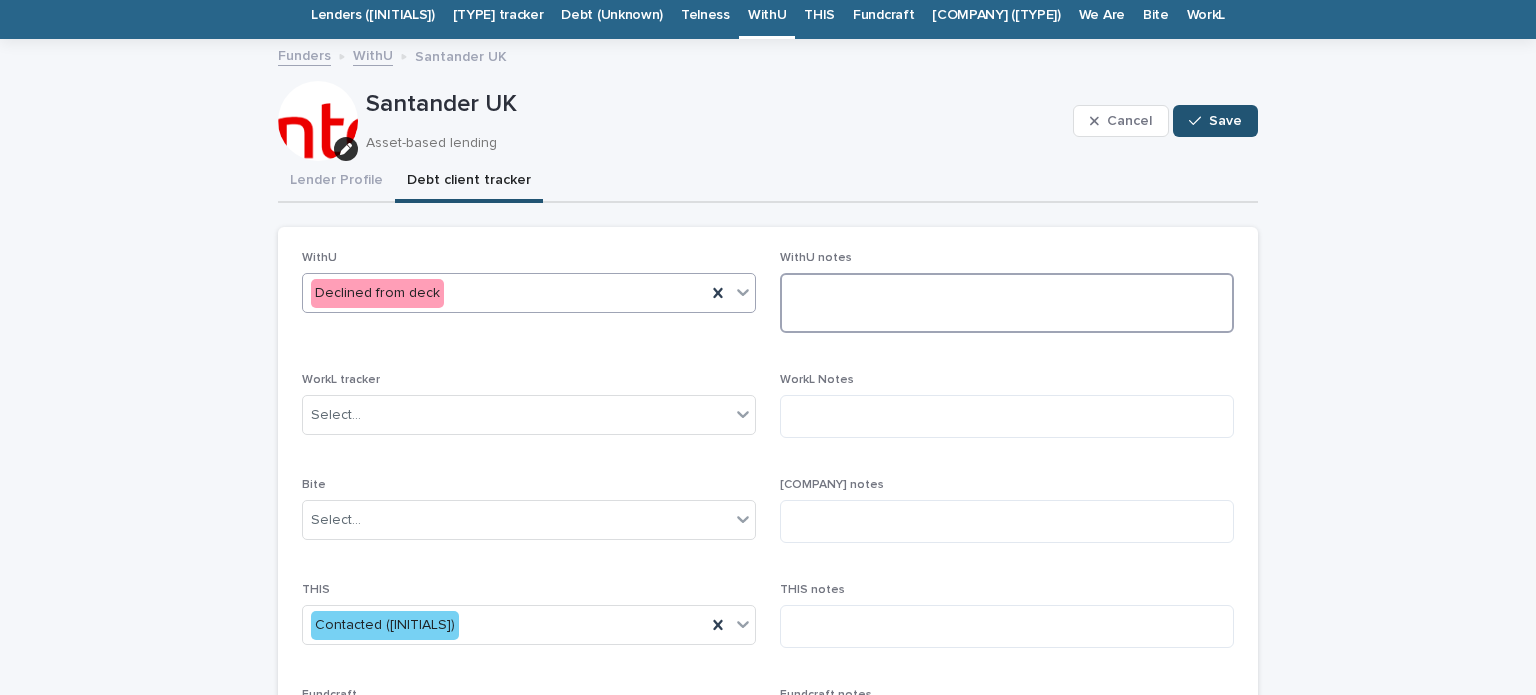 paste on "**********" 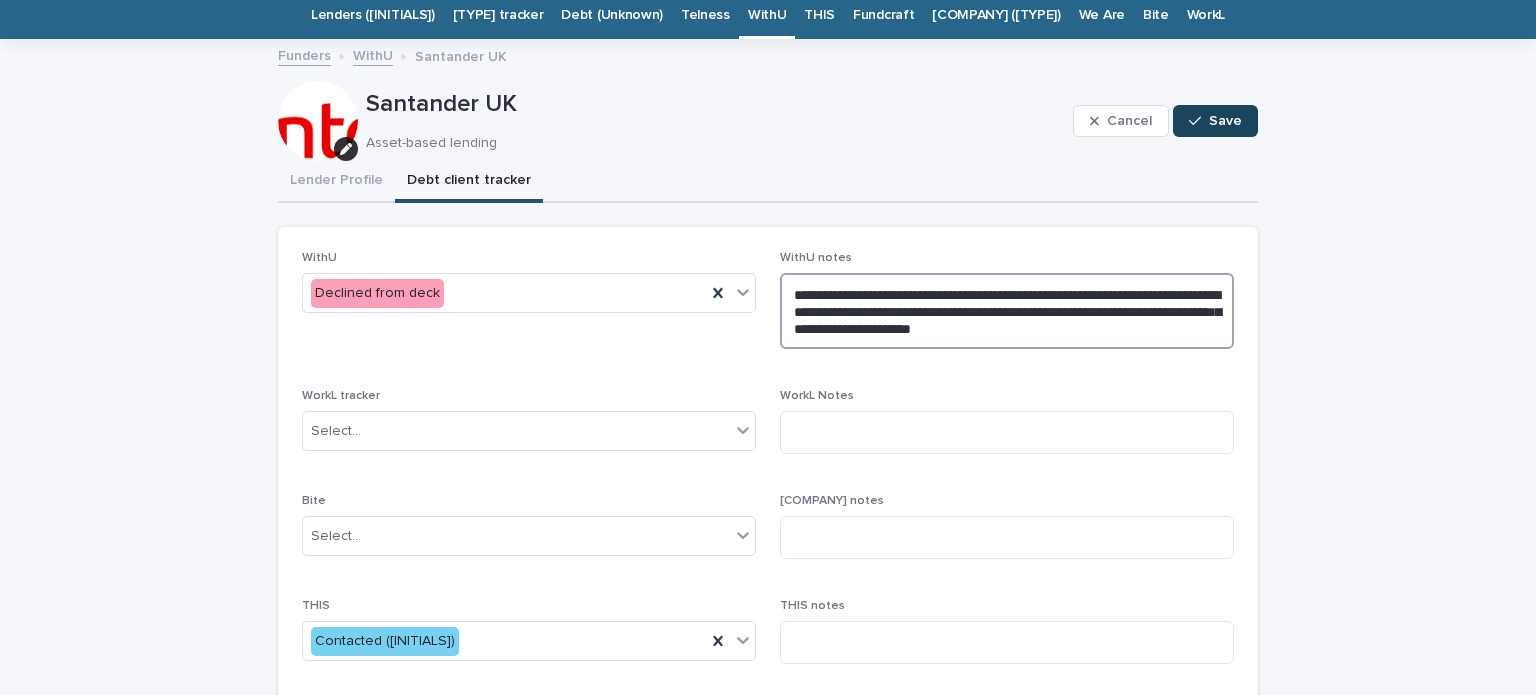 type on "**********" 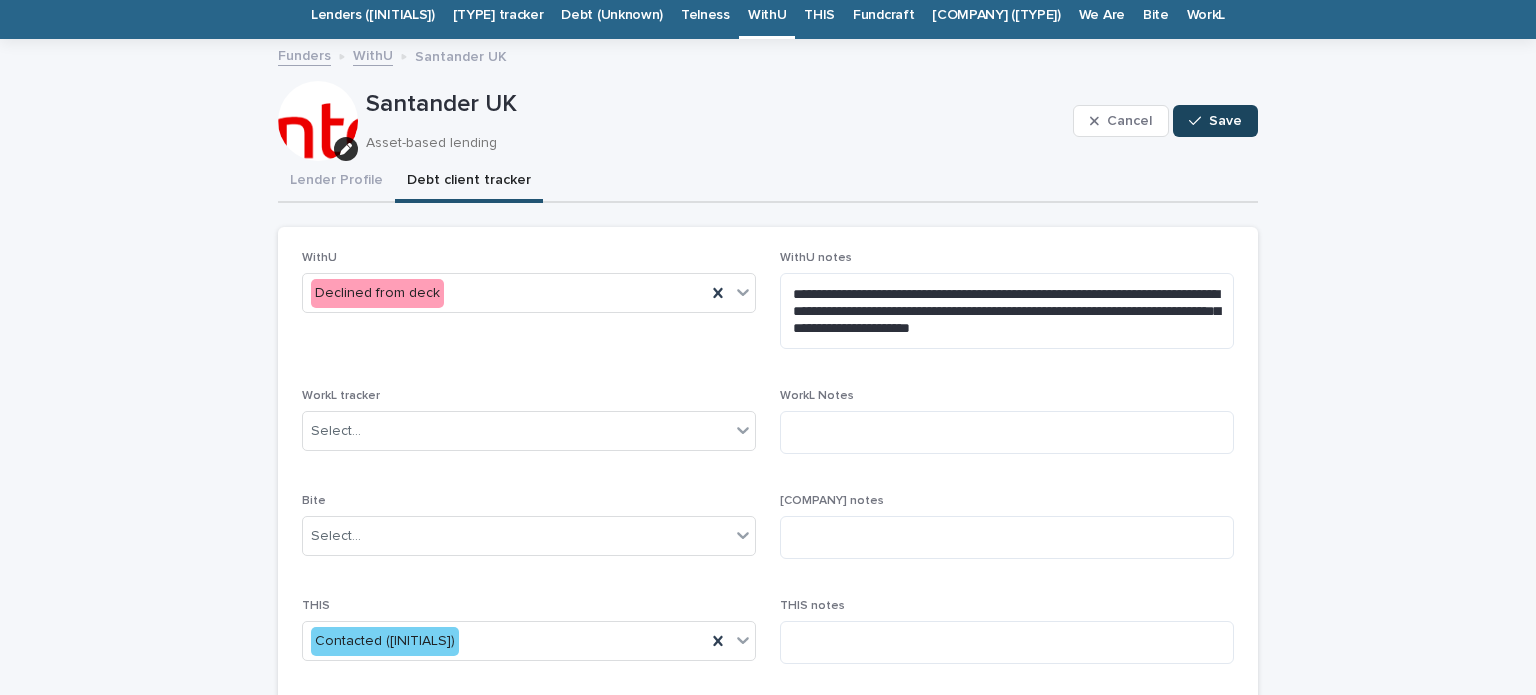 click 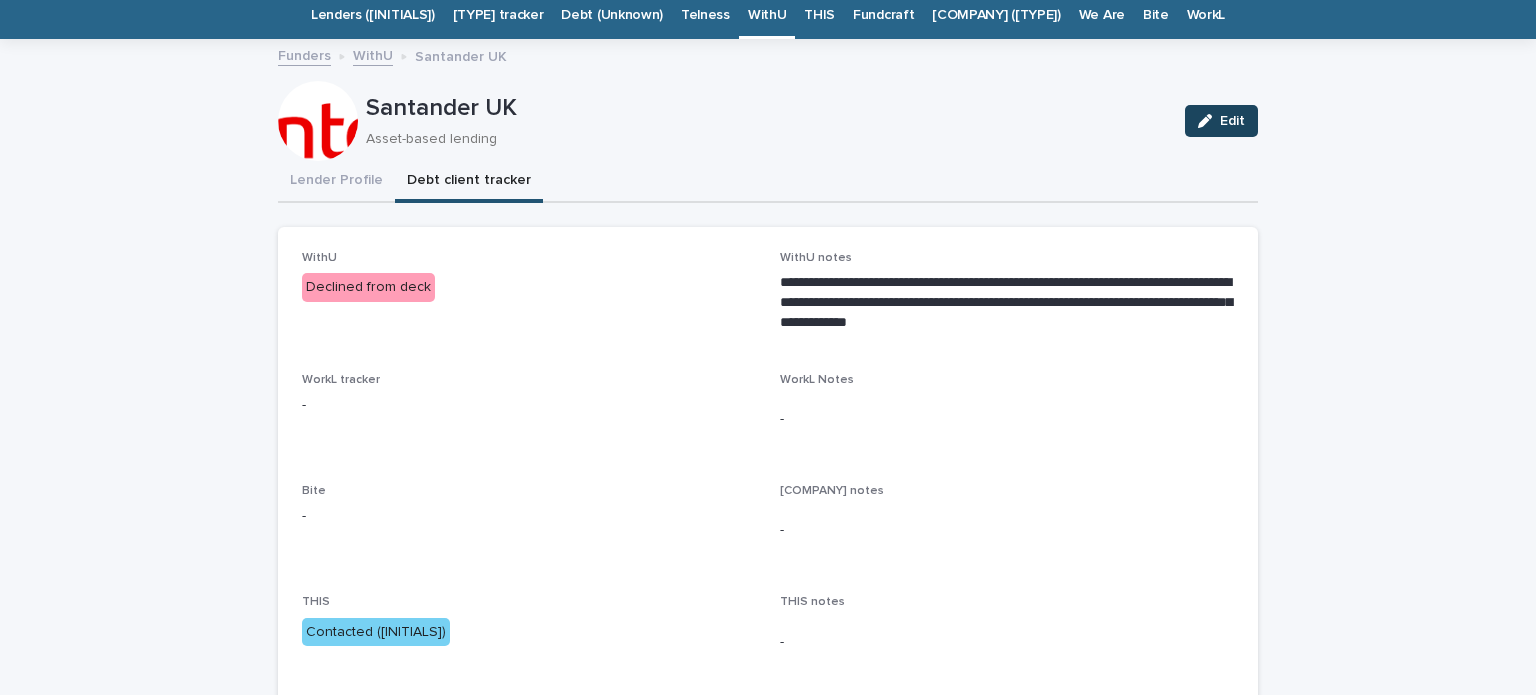 click 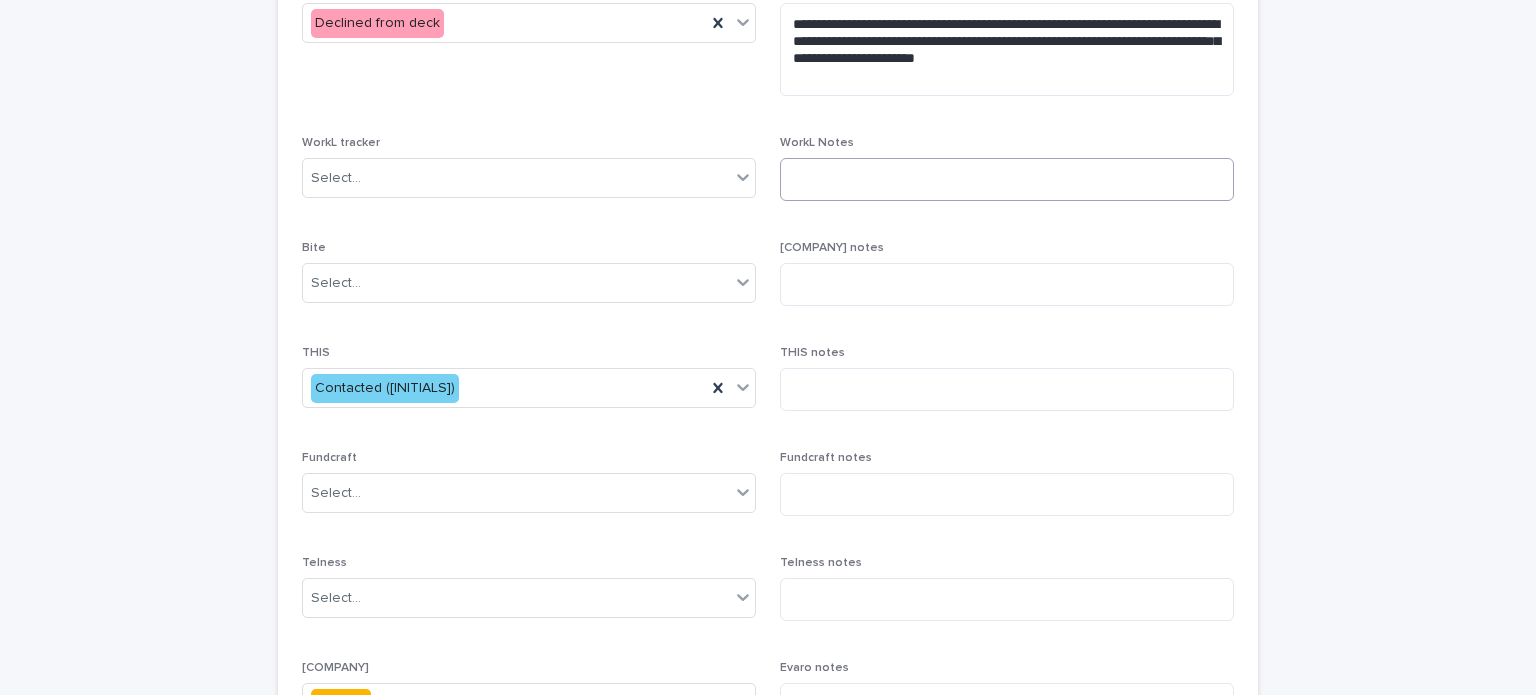 scroll, scrollTop: 348, scrollLeft: 0, axis: vertical 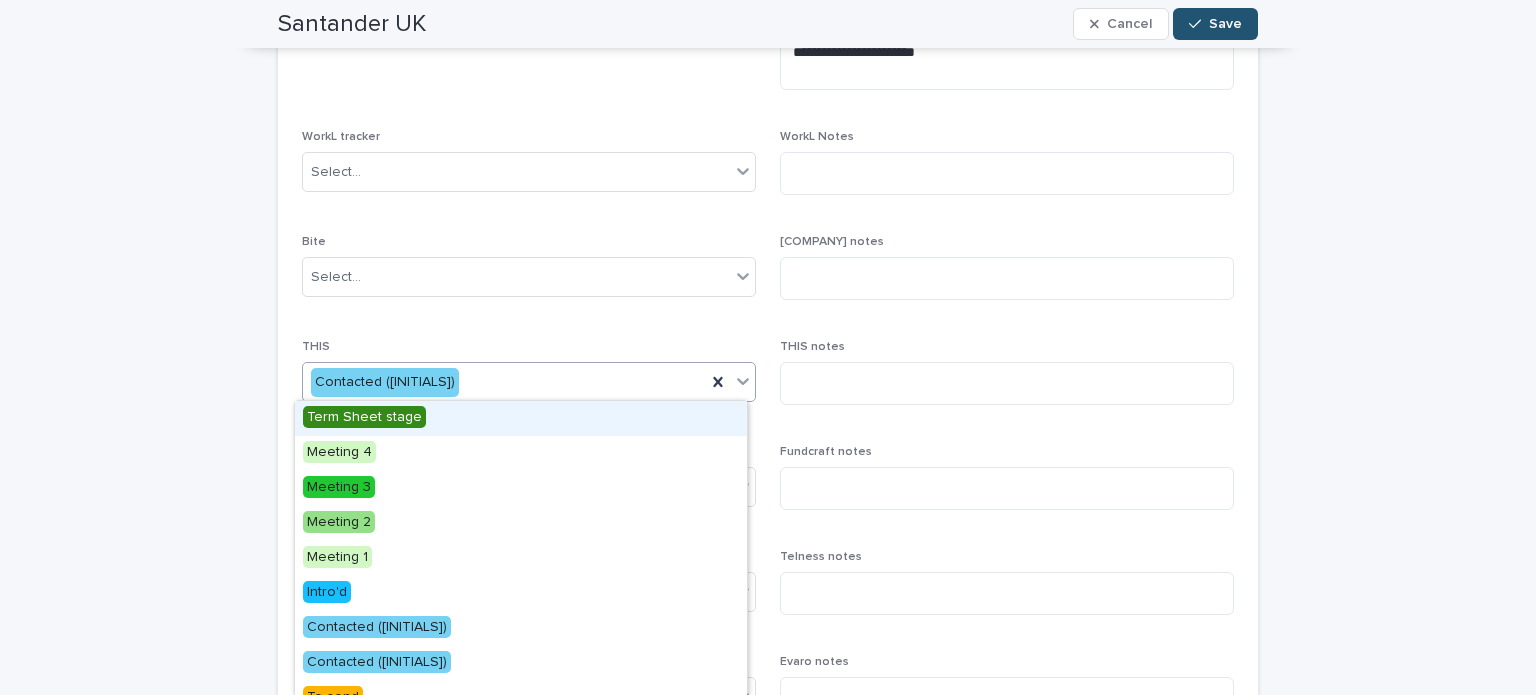 click 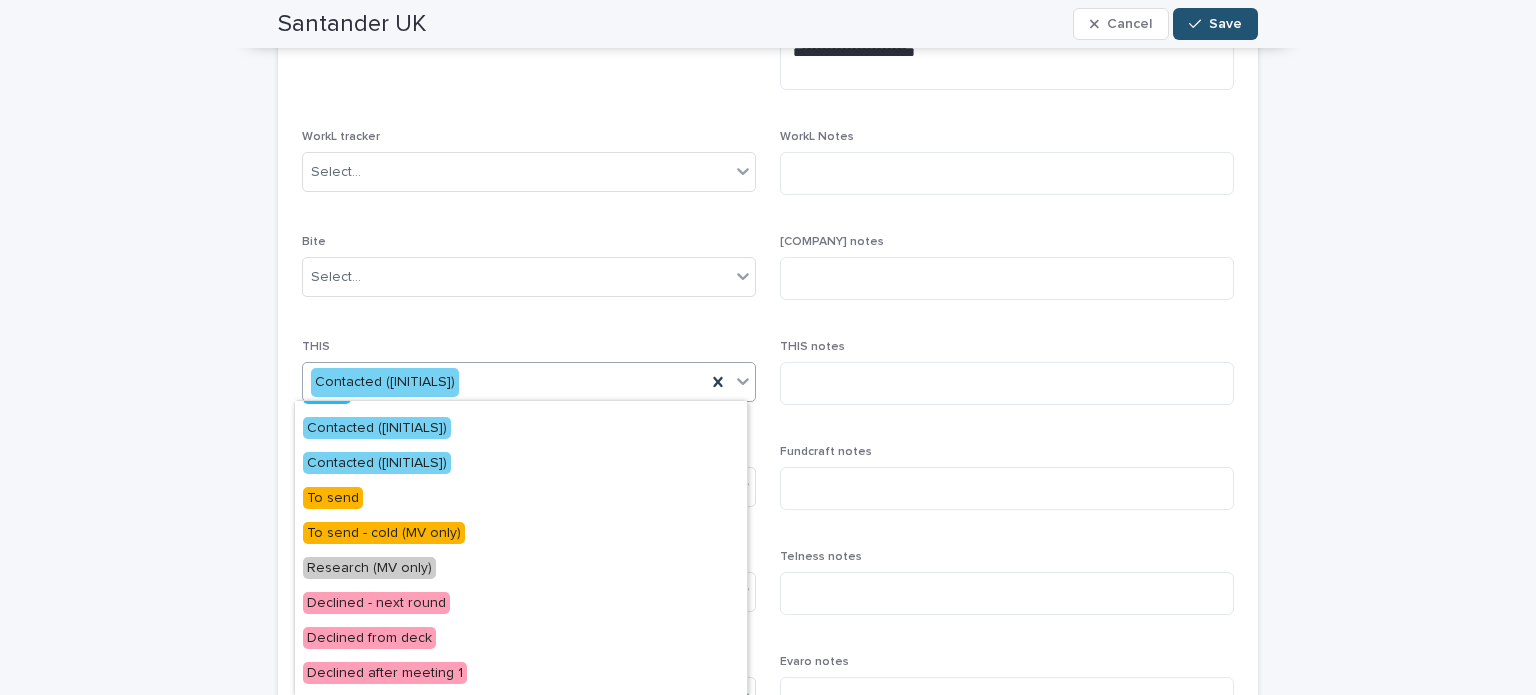scroll, scrollTop: 200, scrollLeft: 0, axis: vertical 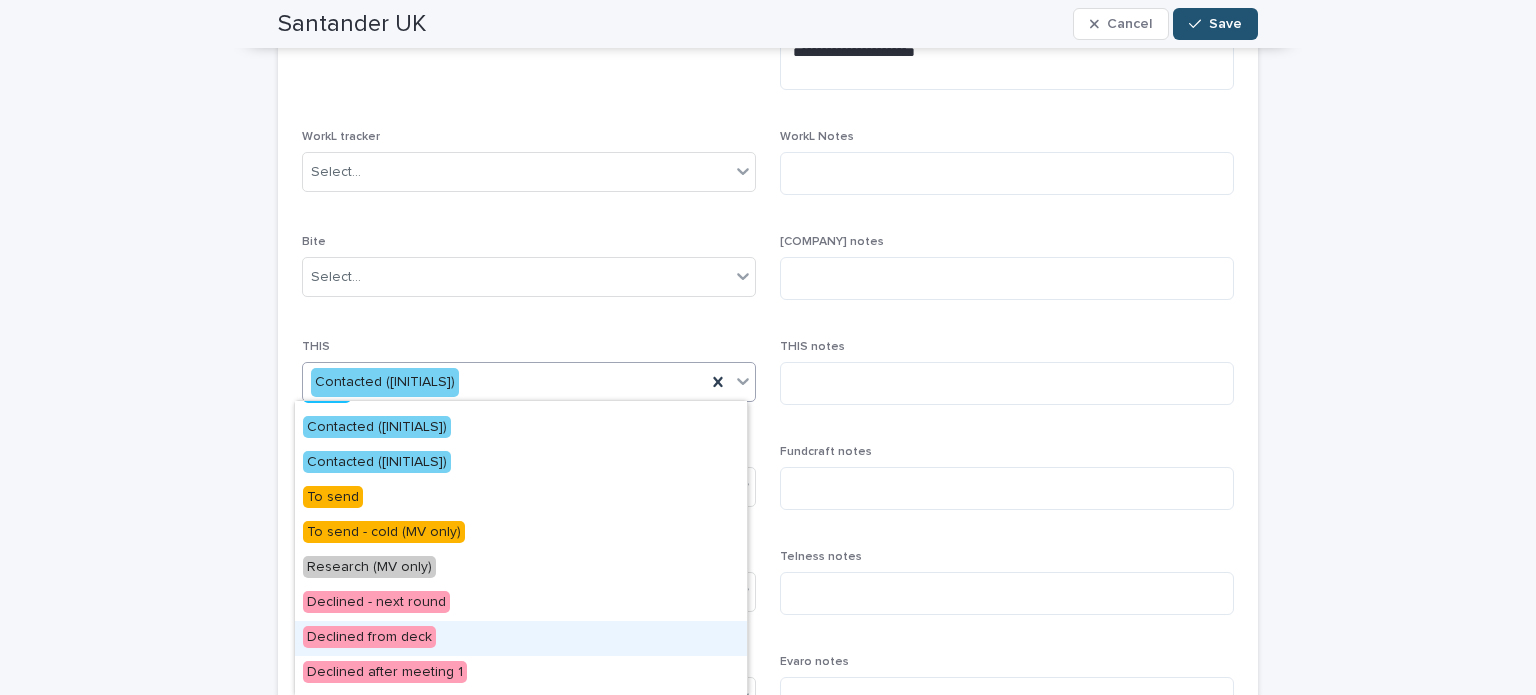 click on "Declined from deck" at bounding box center (521, 638) 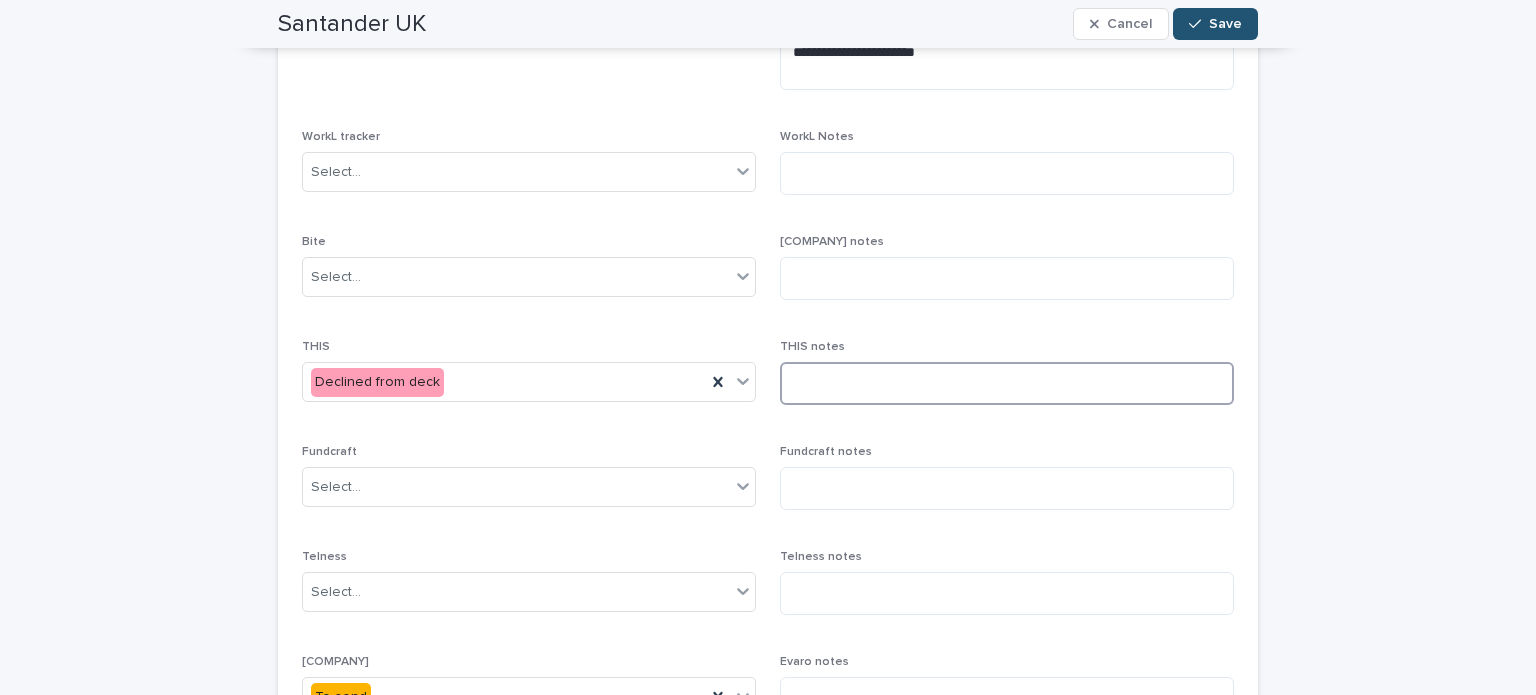click at bounding box center (1007, 383) 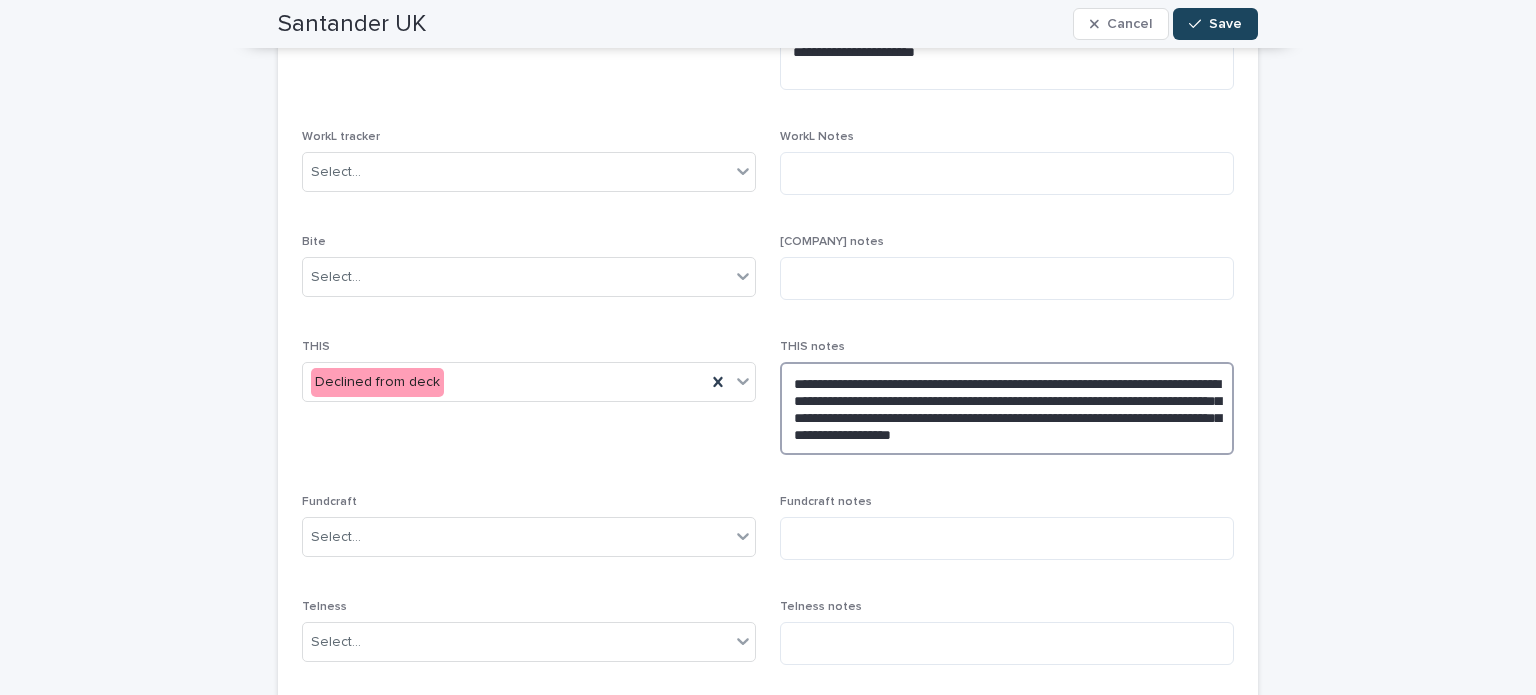 type on "**********" 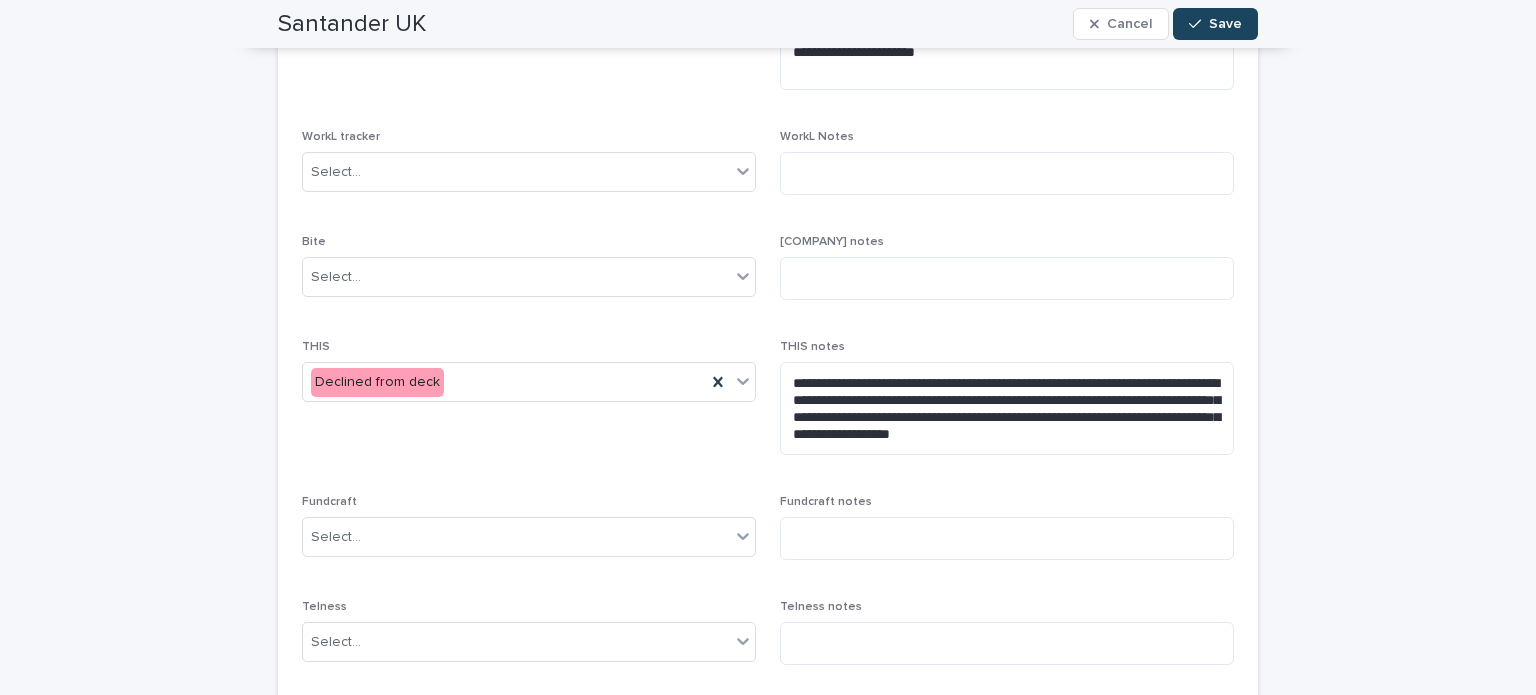 click 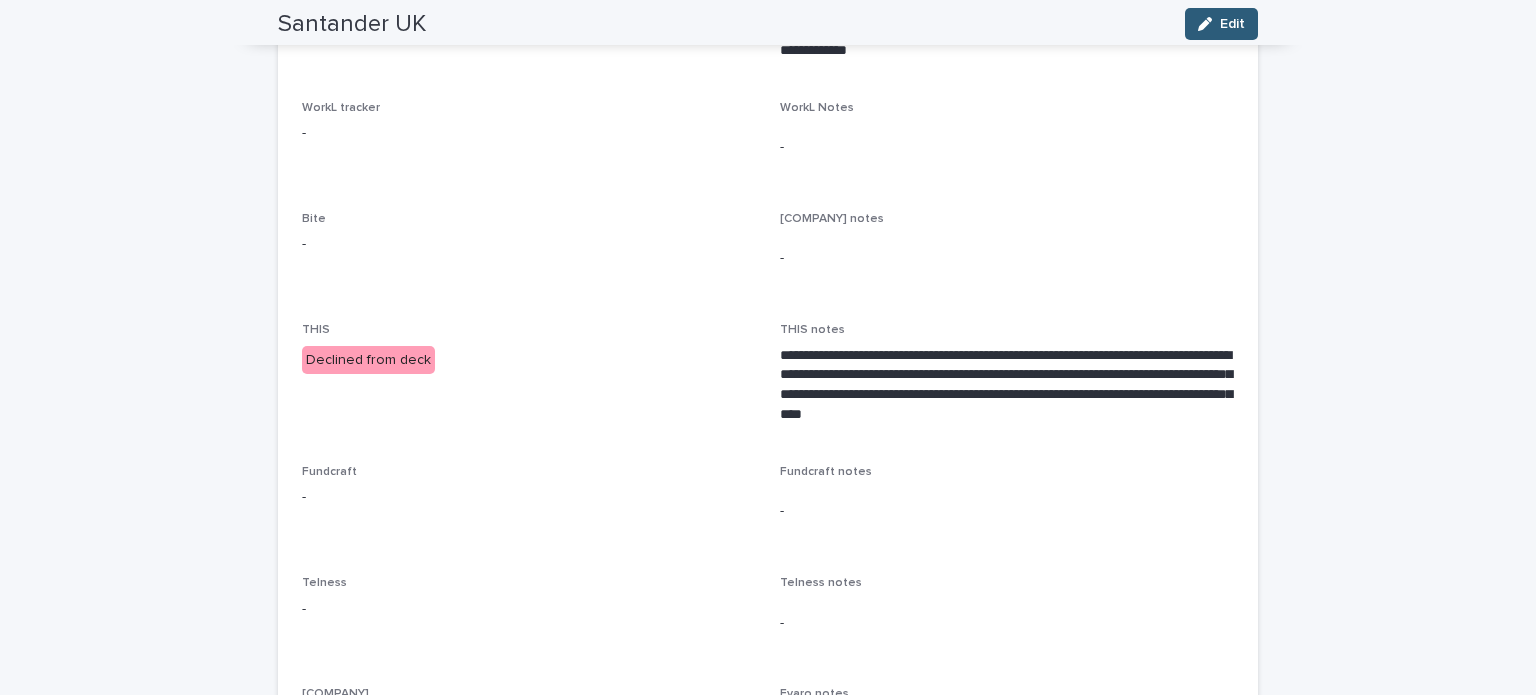 scroll, scrollTop: 0, scrollLeft: 0, axis: both 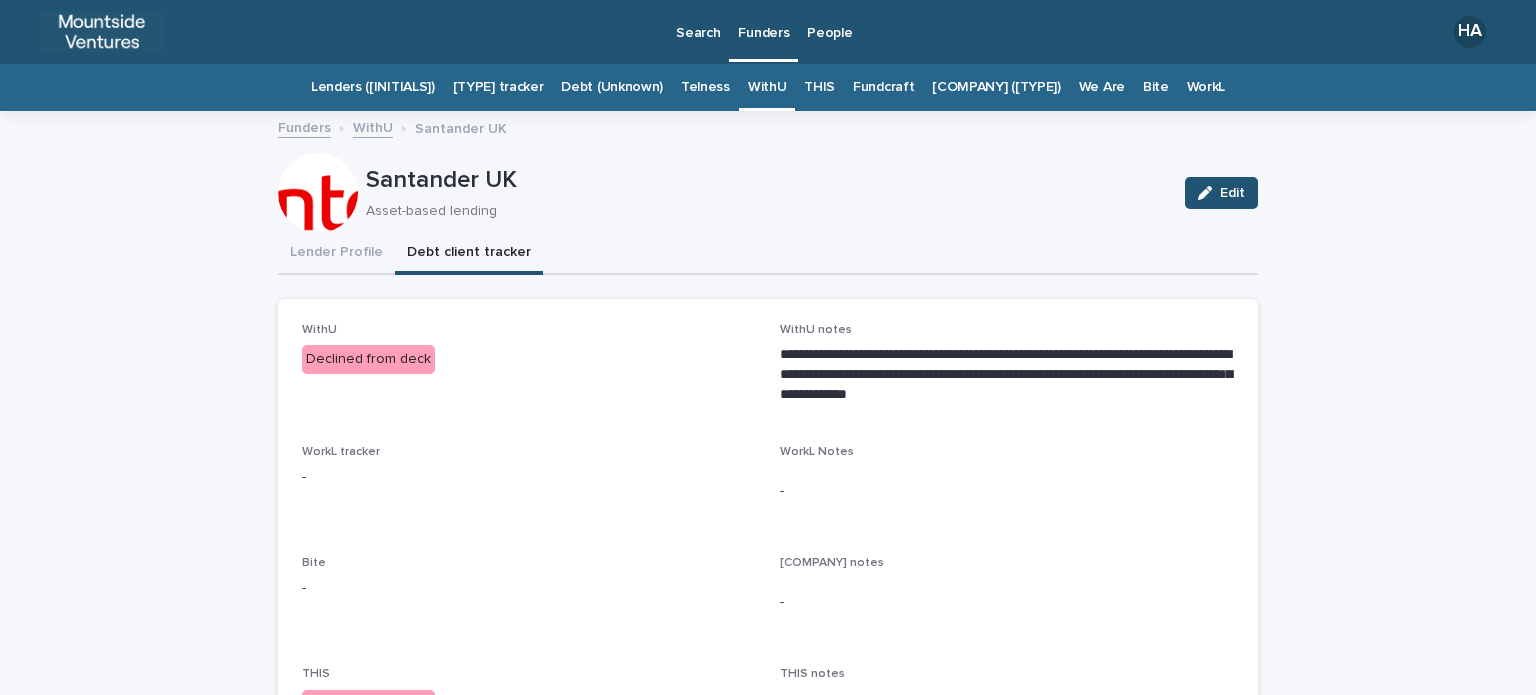 click on "WithU" at bounding box center (767, 87) 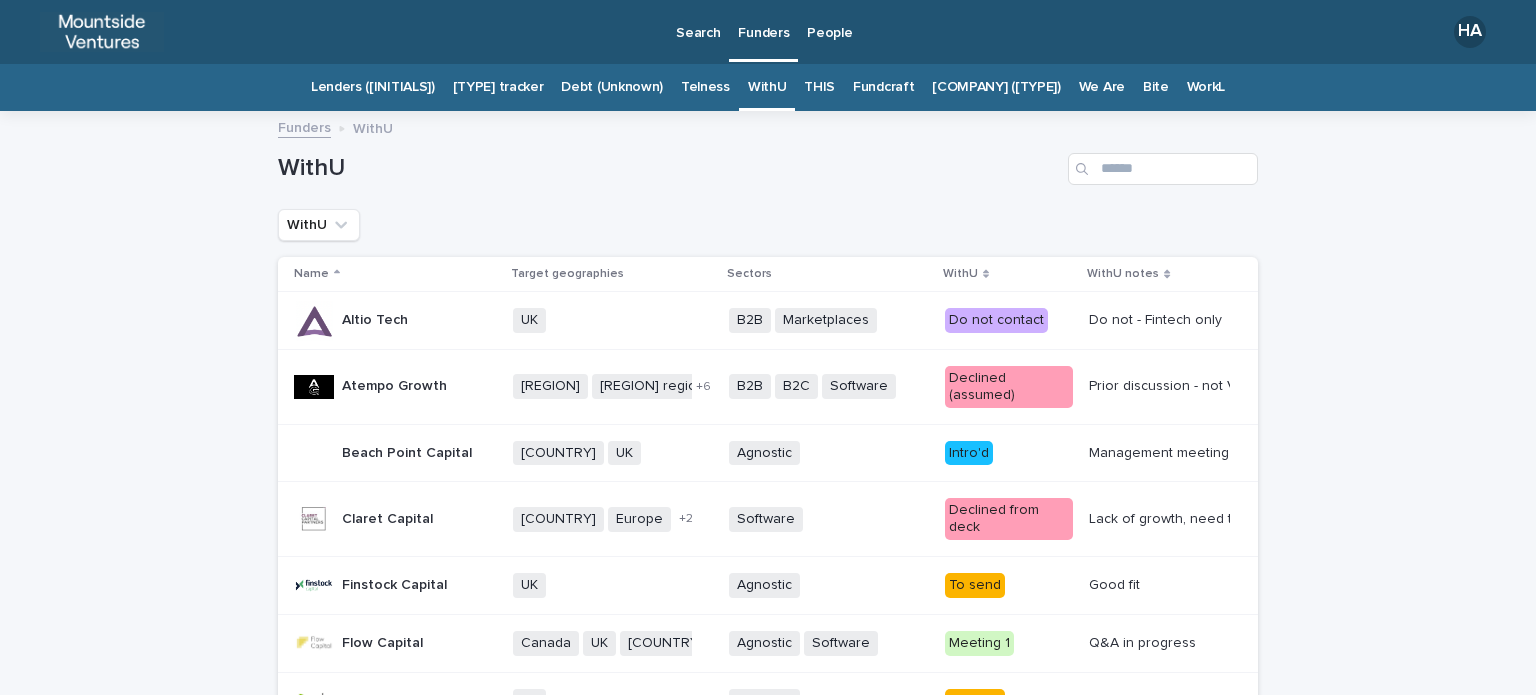 click on "THIS" at bounding box center [819, 87] 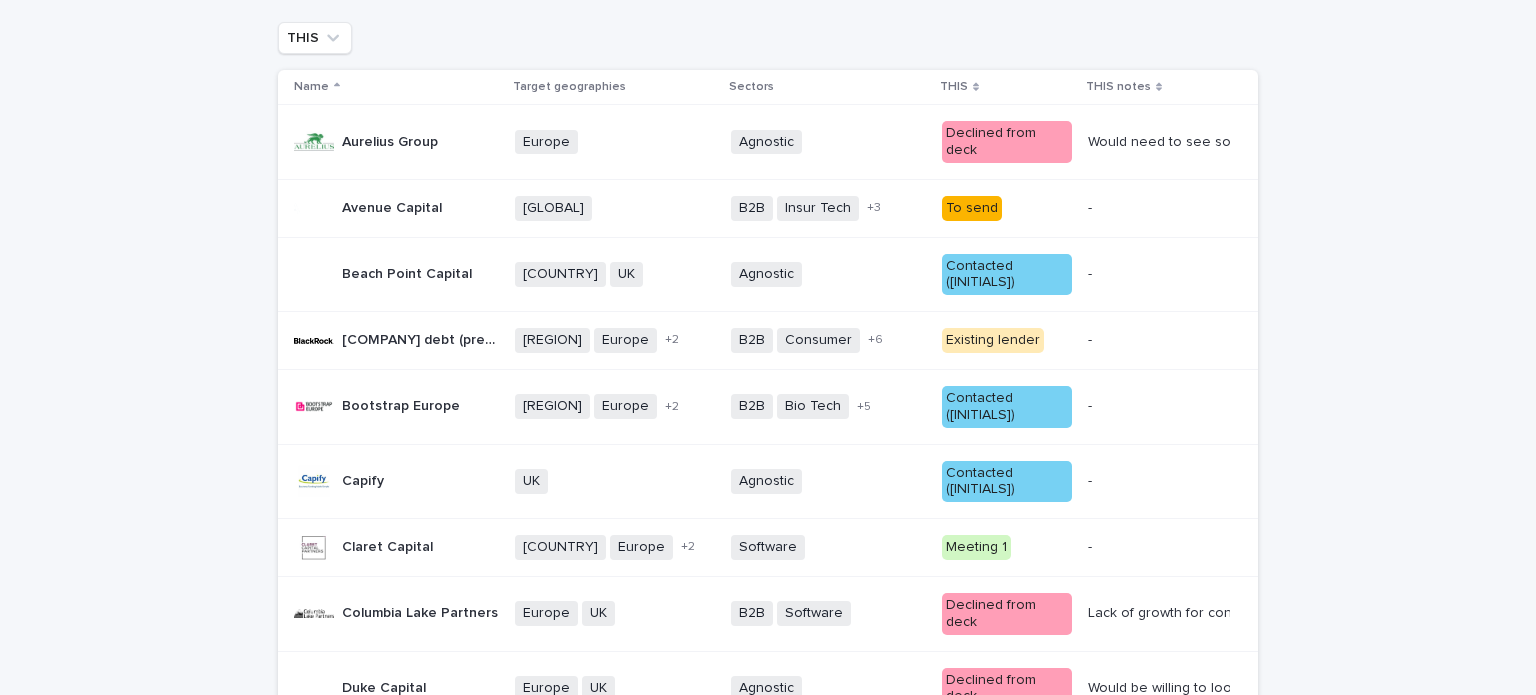 scroll, scrollTop: 0, scrollLeft: 0, axis: both 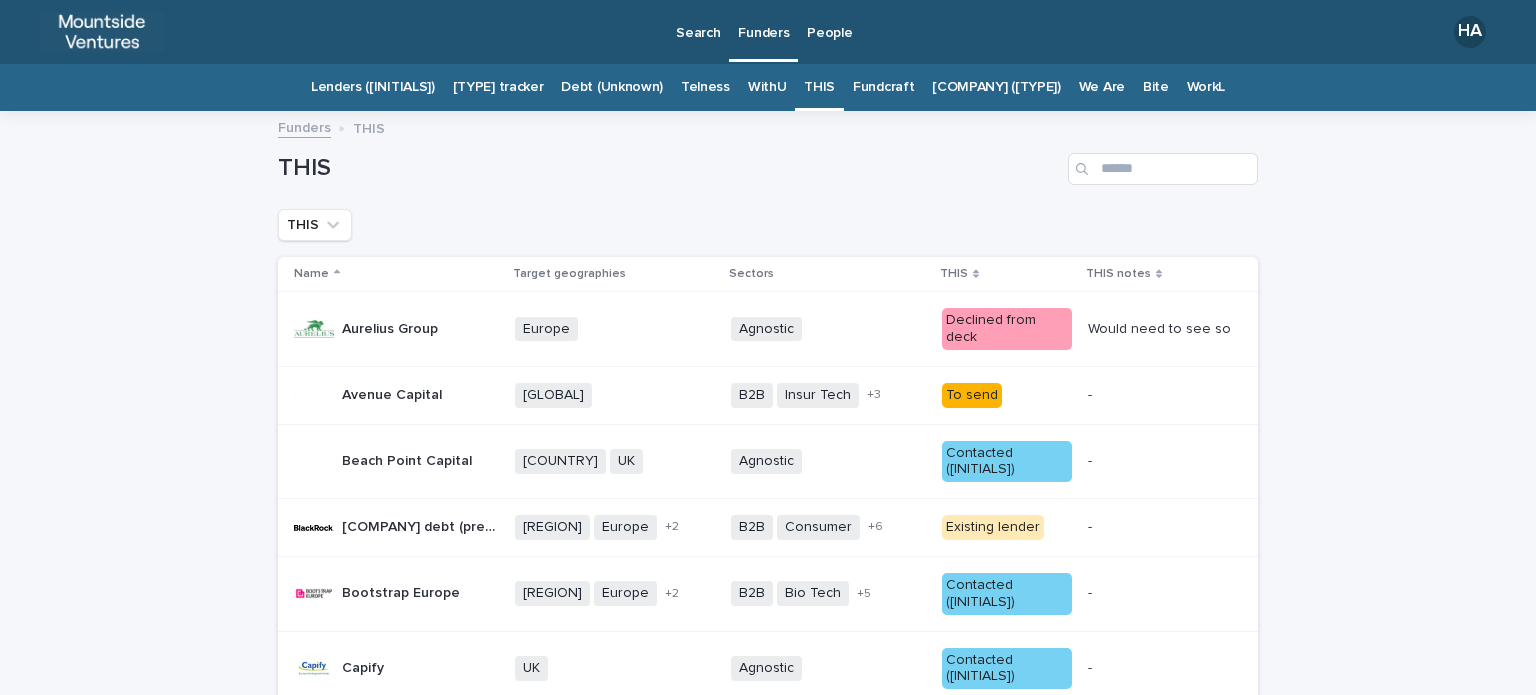click on "Search" at bounding box center (698, 21) 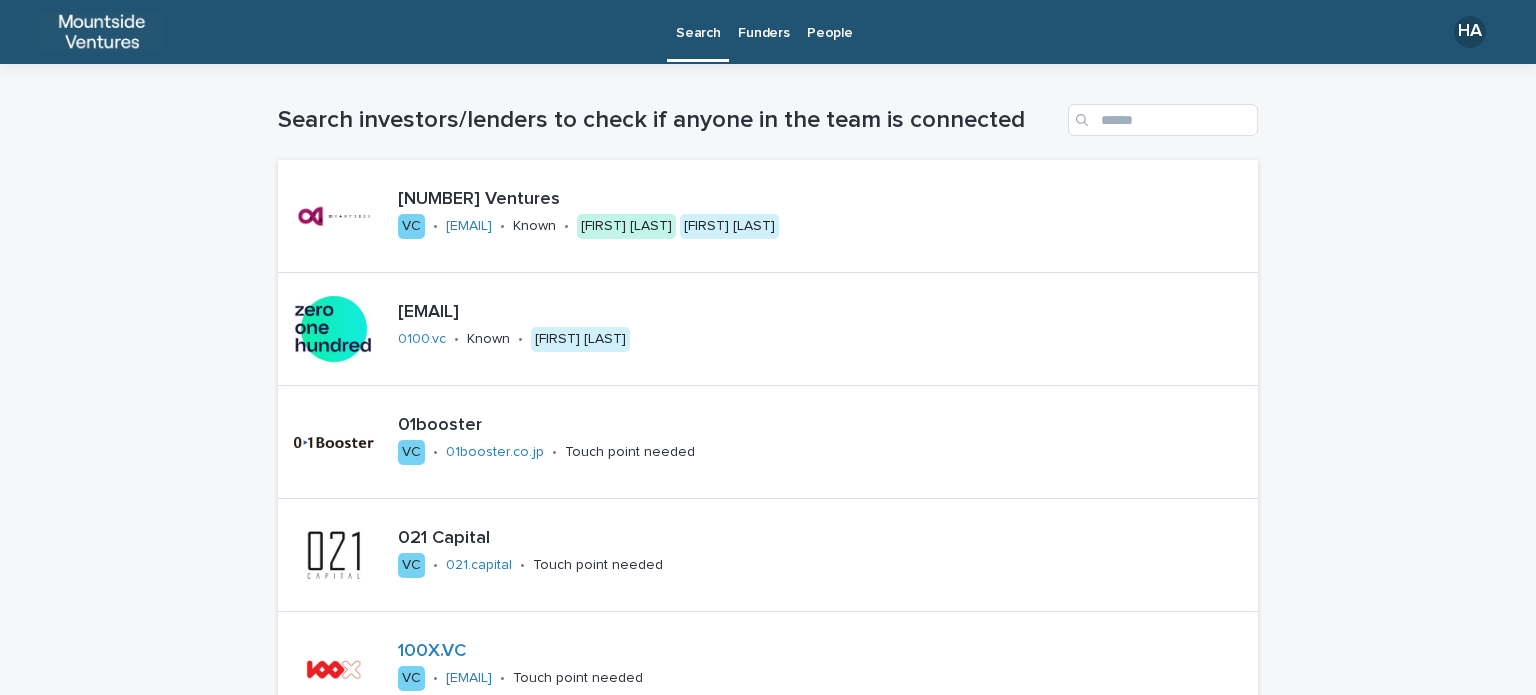 click on "Funders" at bounding box center (763, 21) 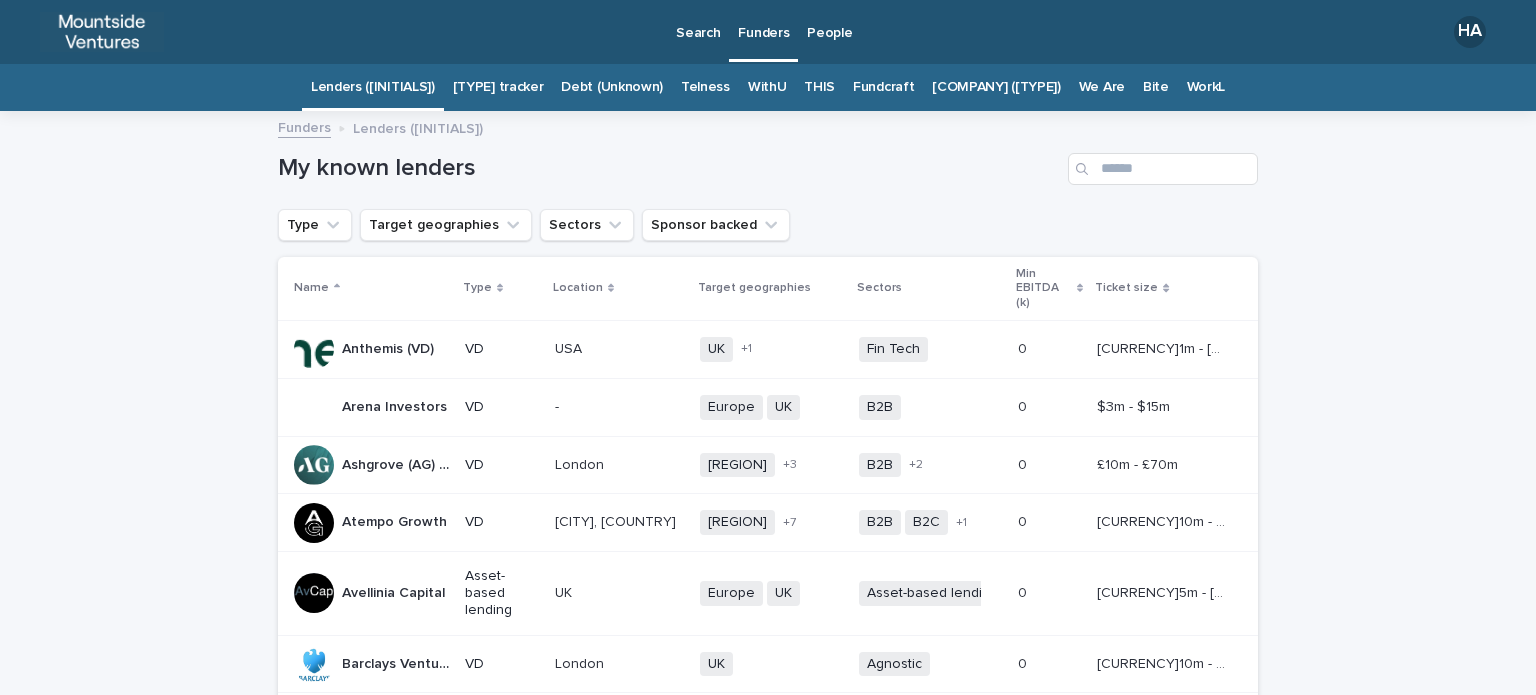 click on "WithU" at bounding box center [767, 87] 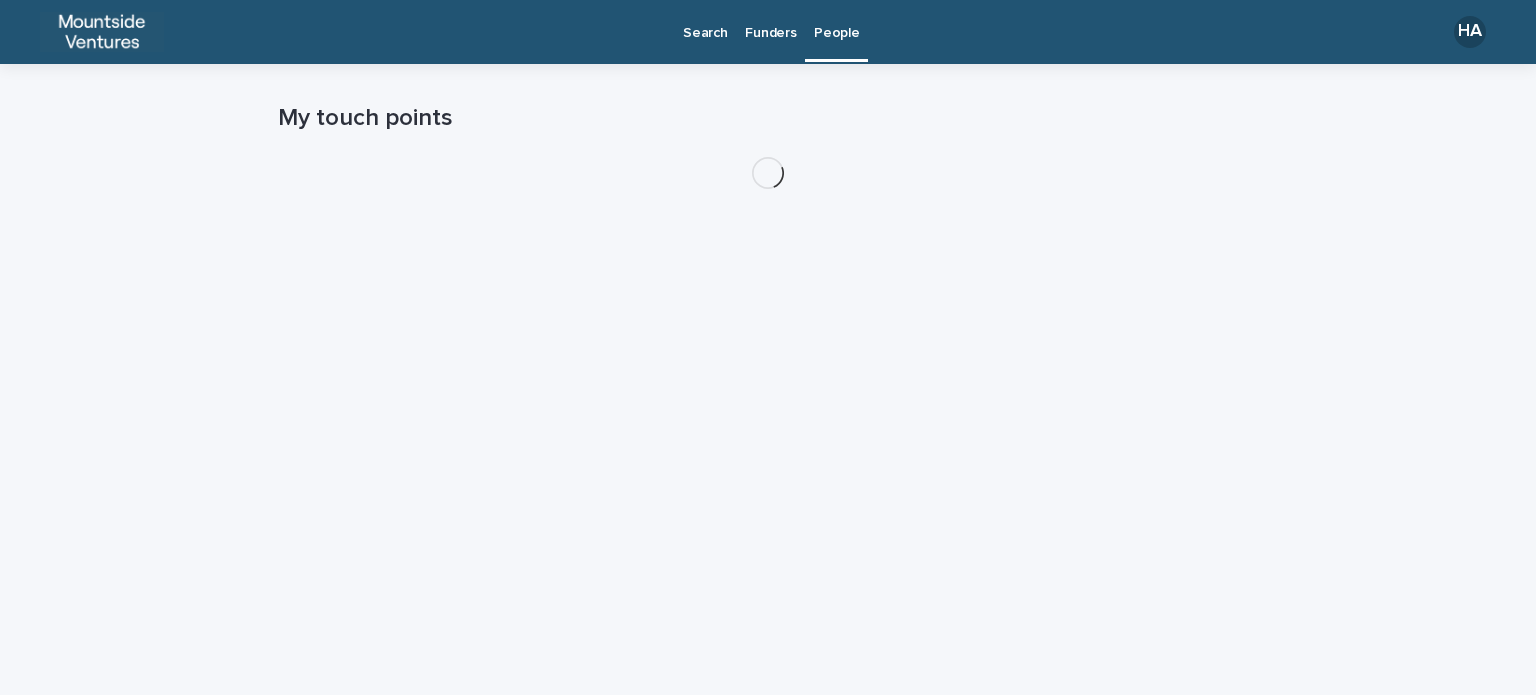 scroll, scrollTop: 0, scrollLeft: 0, axis: both 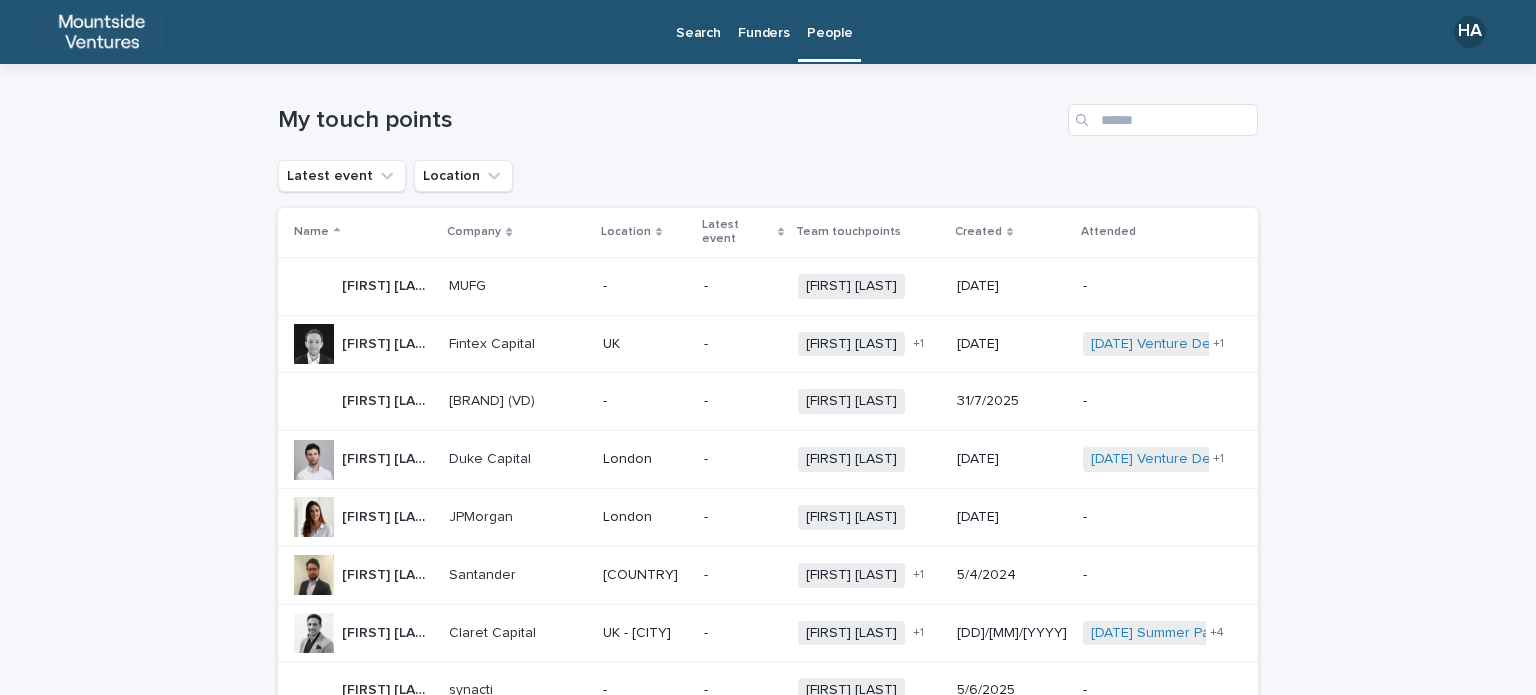 click on "Funders" at bounding box center (763, 21) 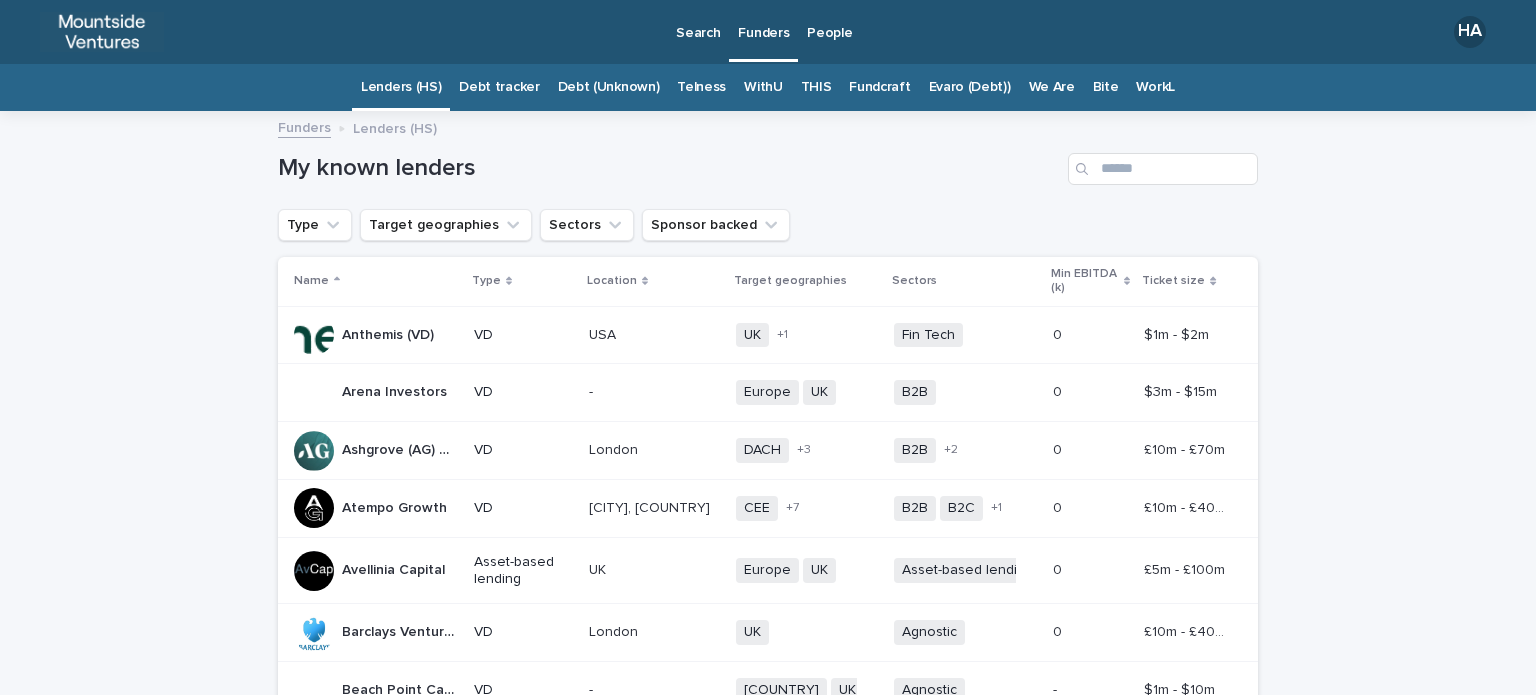 click on "THIS" at bounding box center [816, 87] 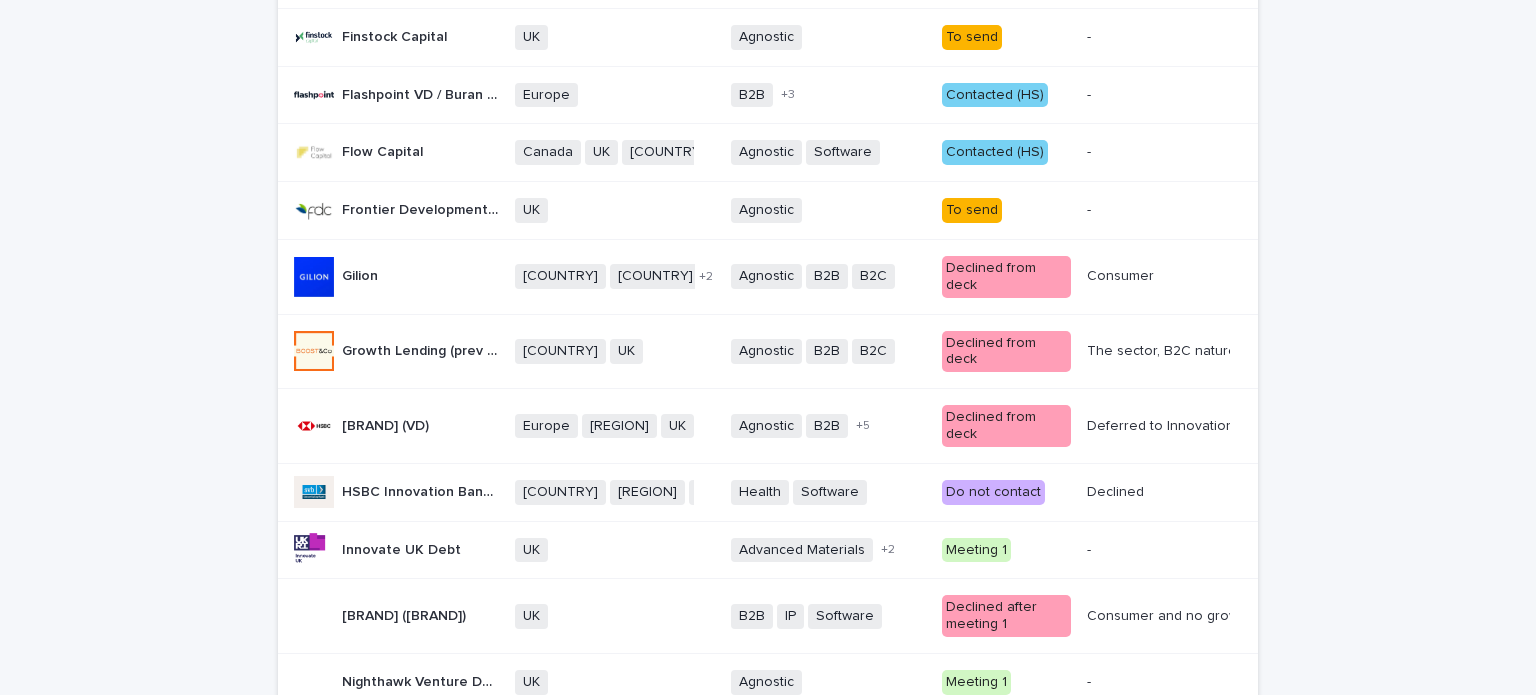 scroll, scrollTop: 904, scrollLeft: 0, axis: vertical 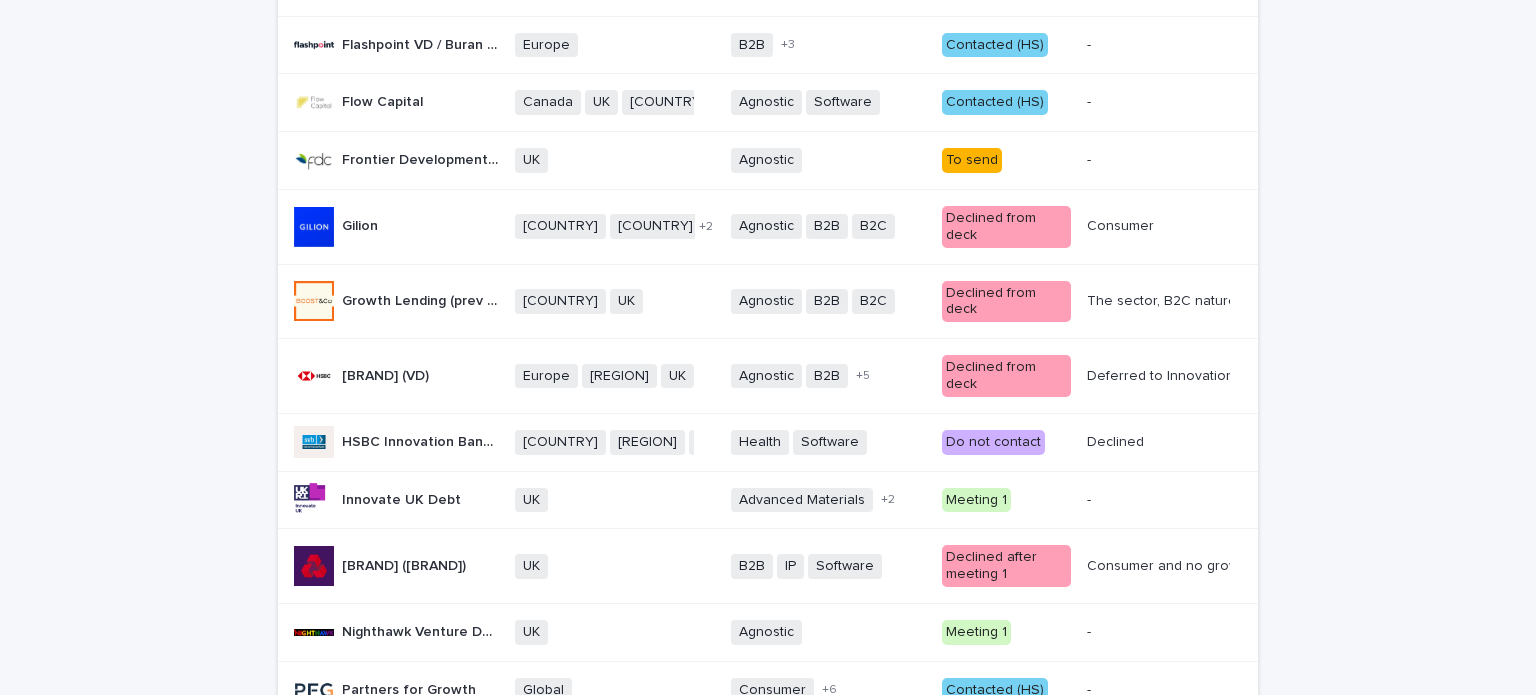 click at bounding box center [1156, 442] 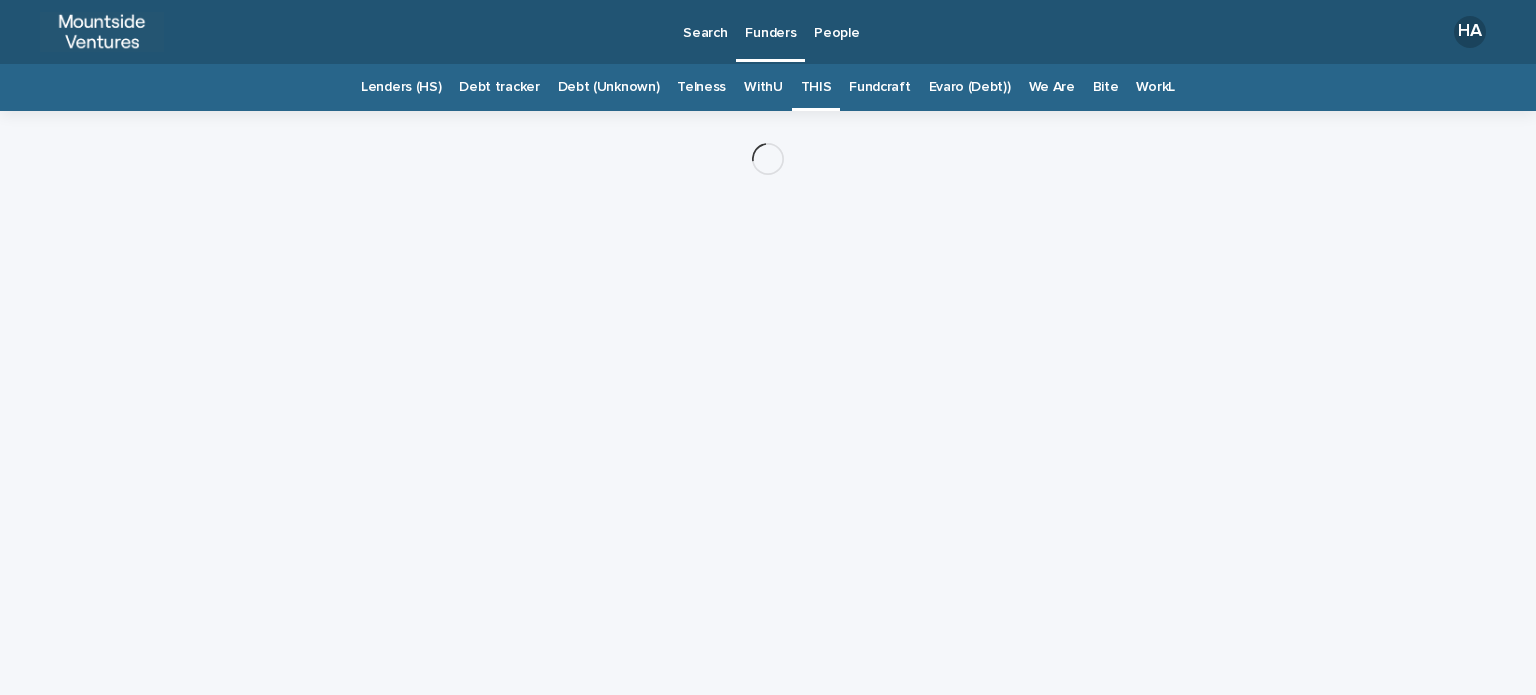 scroll, scrollTop: 0, scrollLeft: 0, axis: both 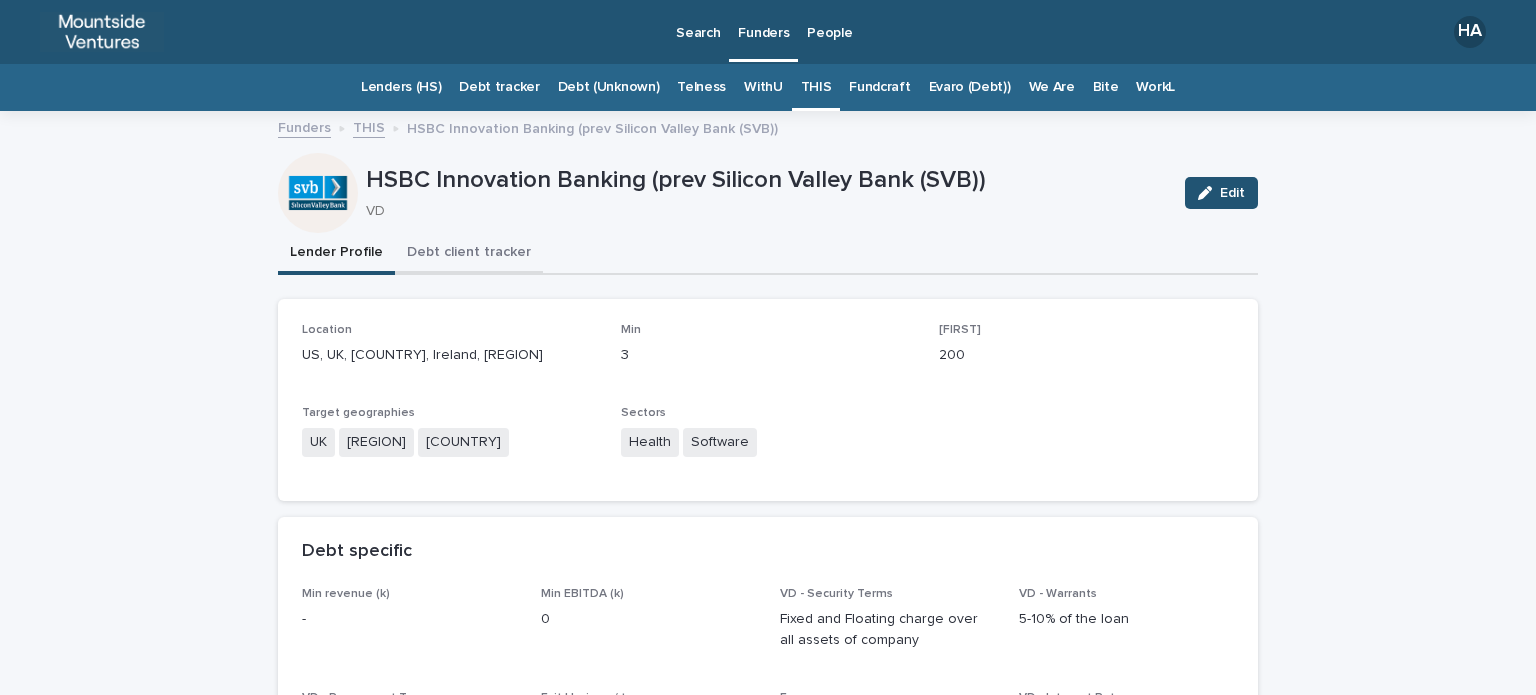 click on "Debt client tracker" at bounding box center [469, 254] 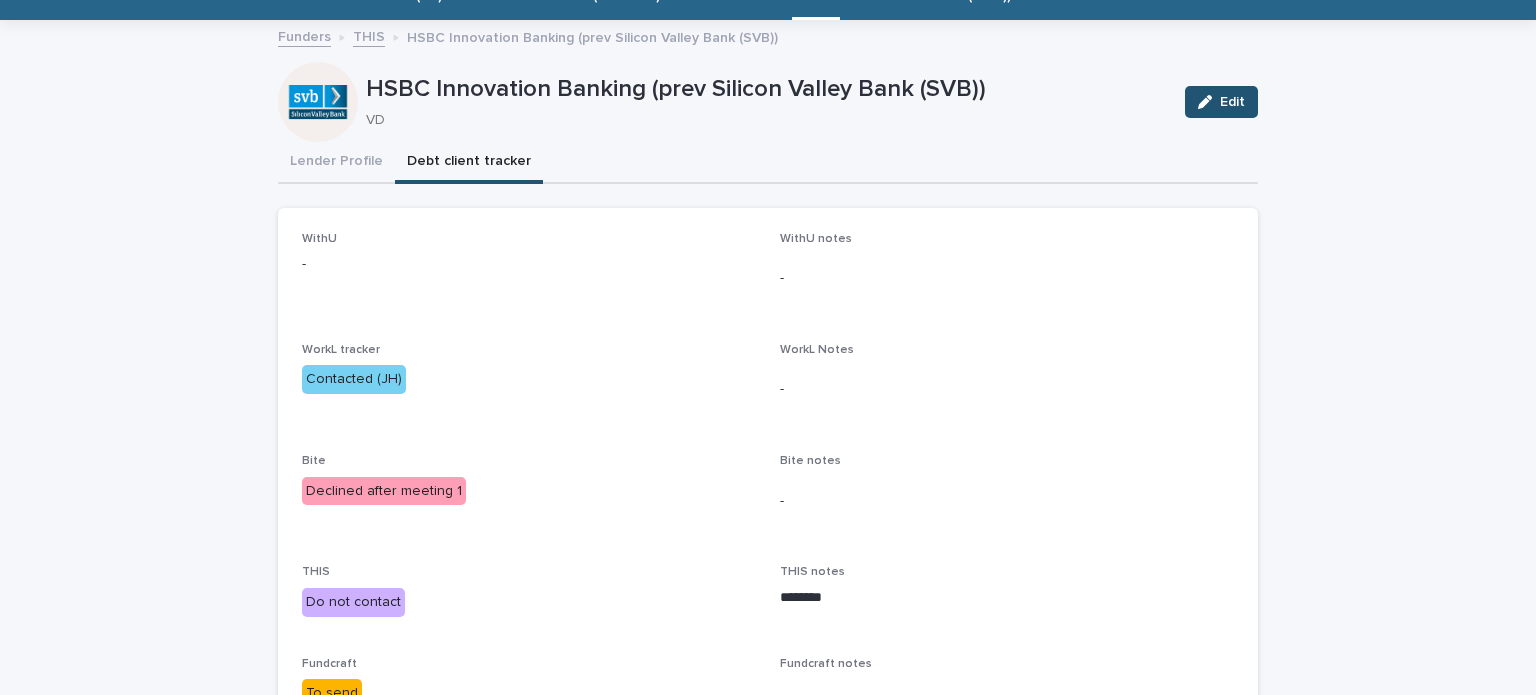 scroll, scrollTop: 102, scrollLeft: 0, axis: vertical 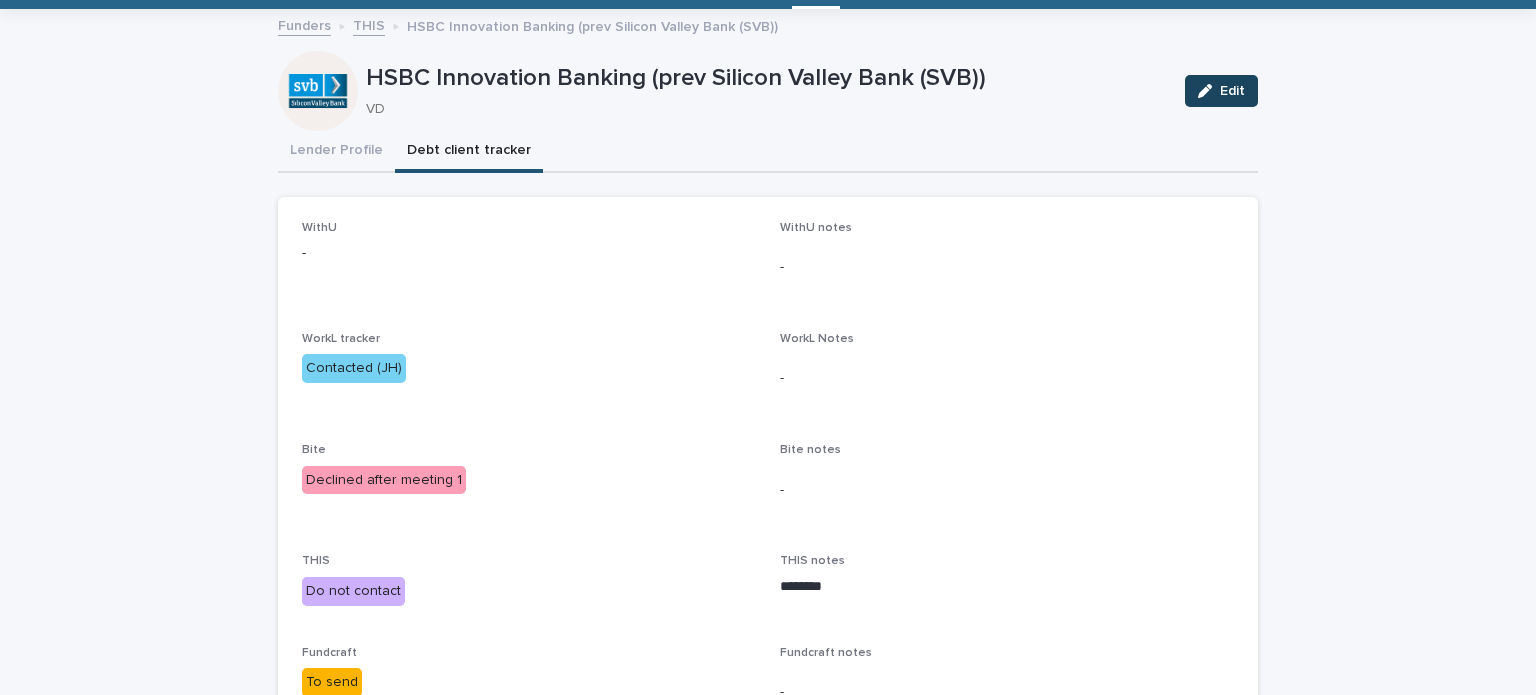 click on "Edit" at bounding box center [1221, 91] 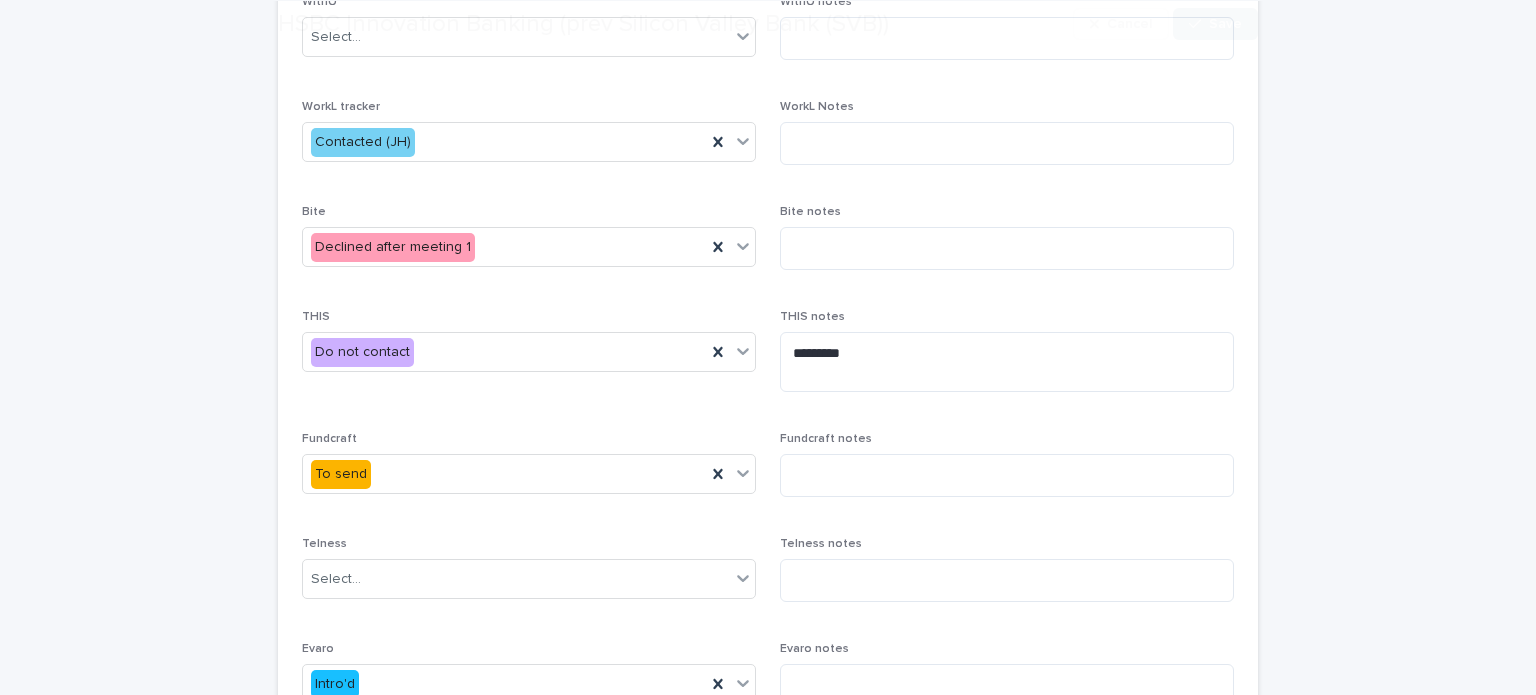 scroll, scrollTop: 330, scrollLeft: 0, axis: vertical 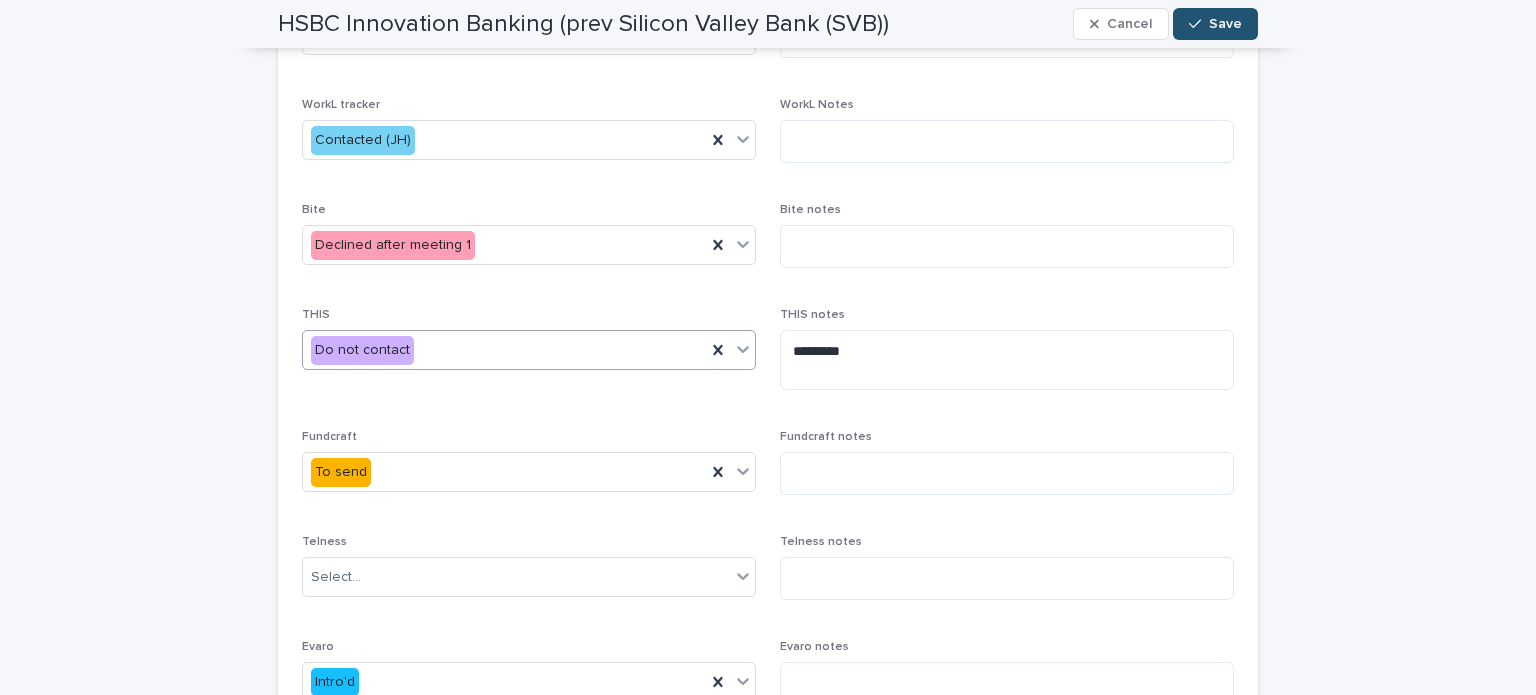 click on "Do not contact" at bounding box center [504, 350] 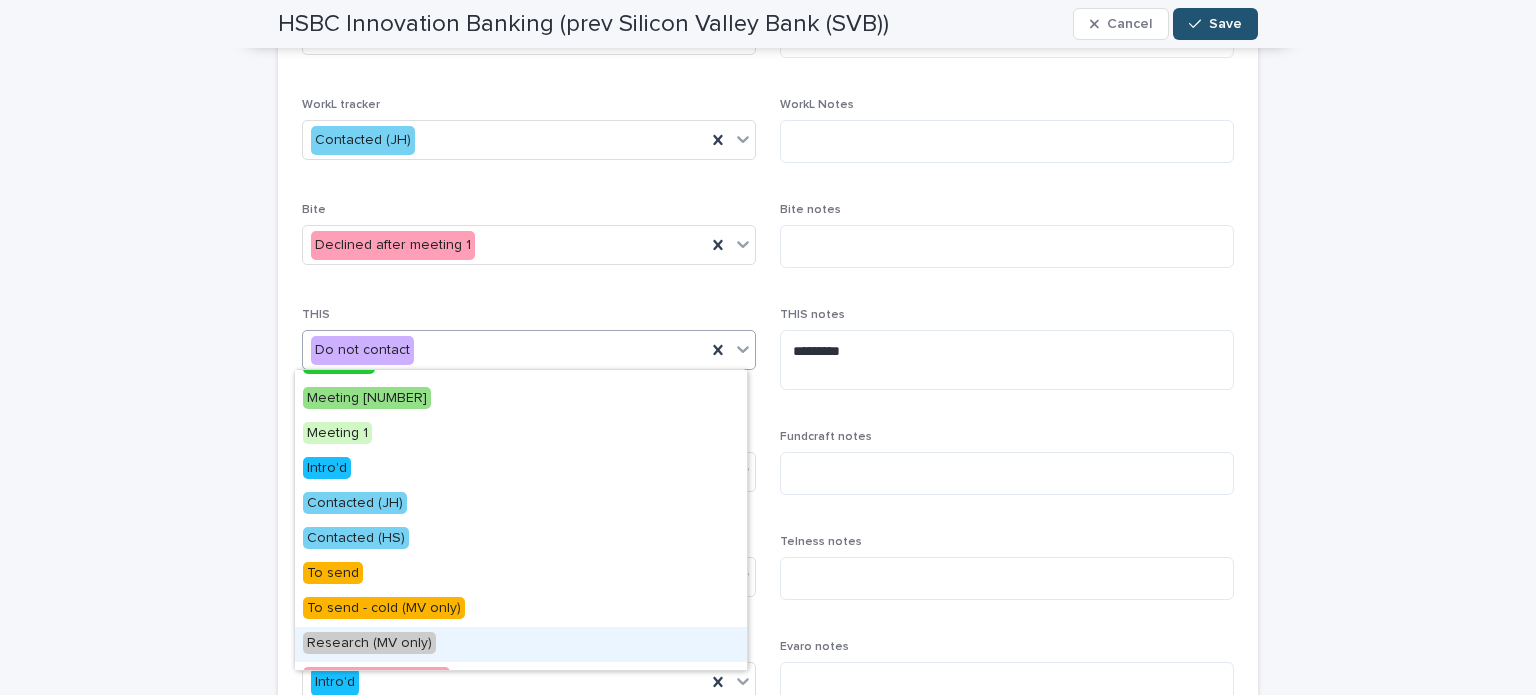 scroll, scrollTop: 95, scrollLeft: 0, axis: vertical 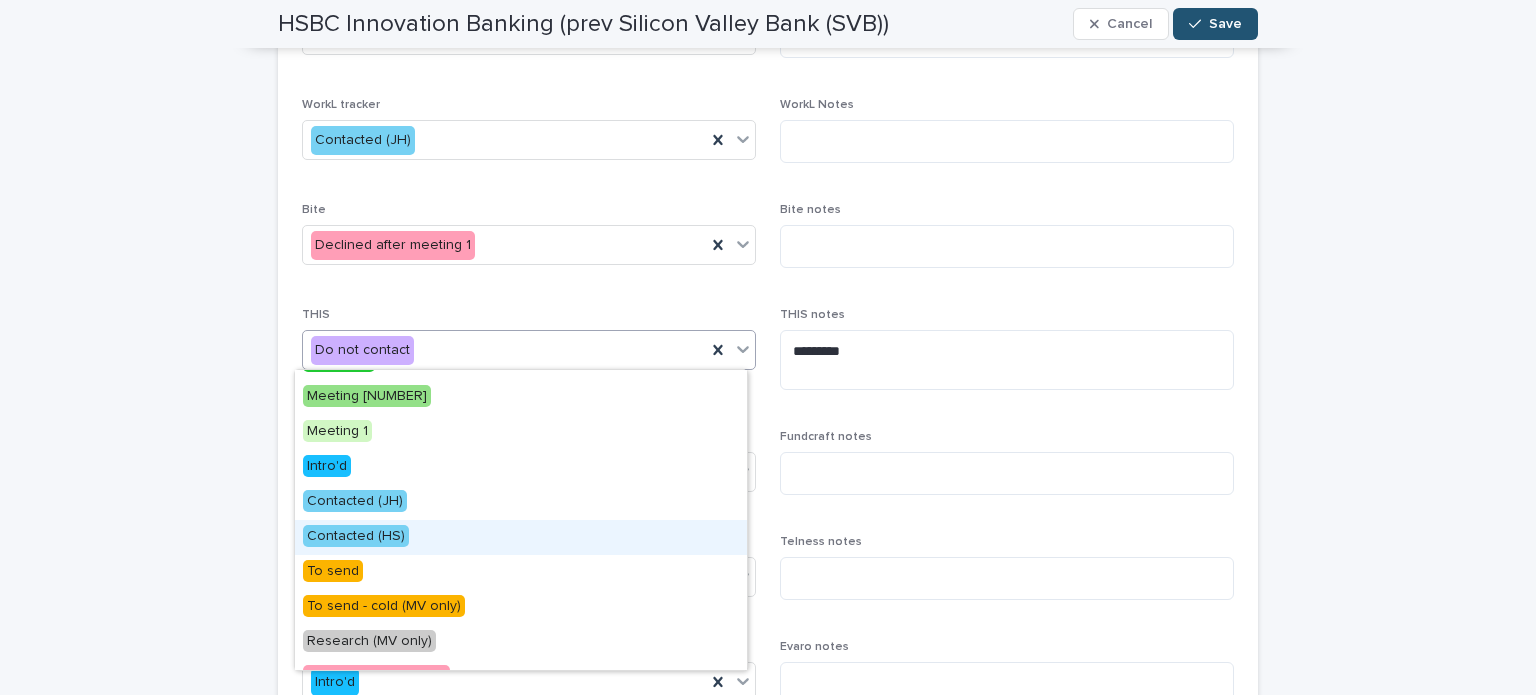 click on "Contacted ([INITIALS])" at bounding box center [521, 537] 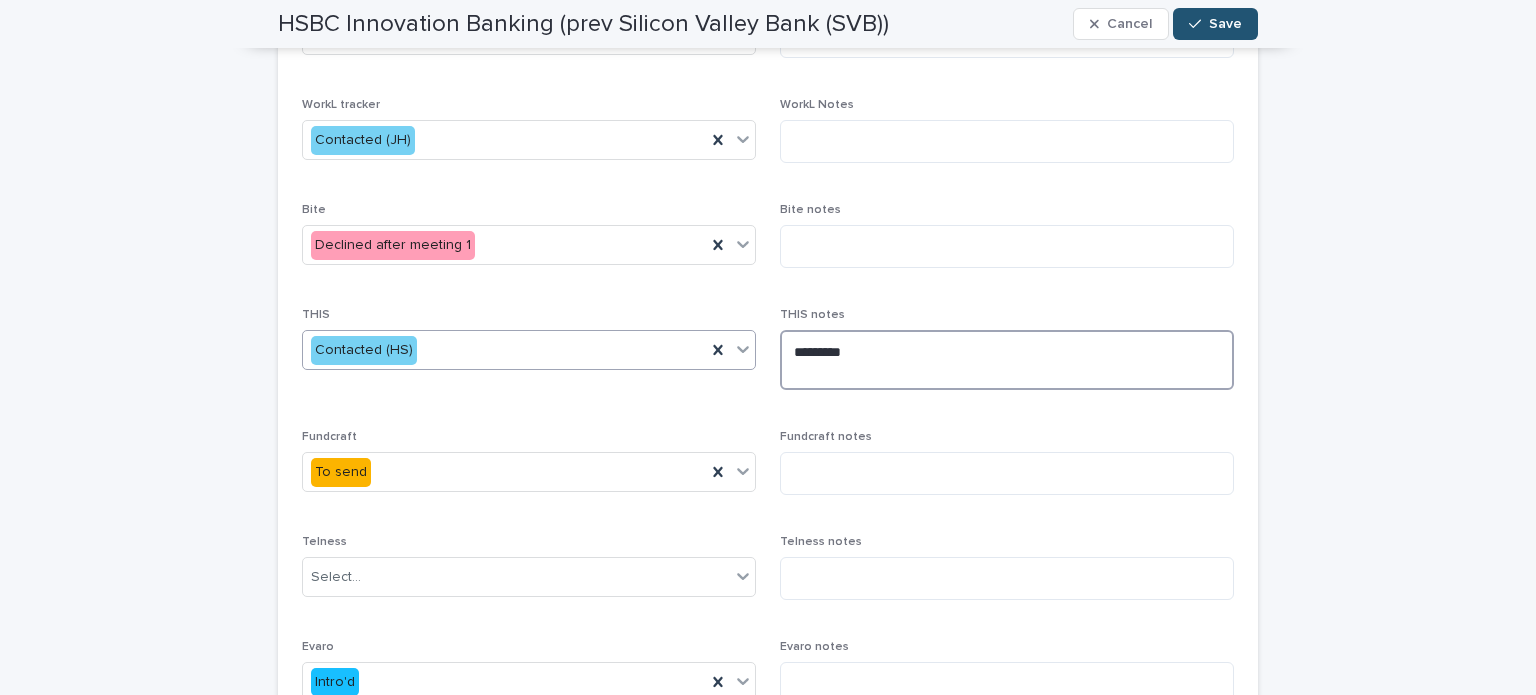 click on "********" at bounding box center (1007, 360) 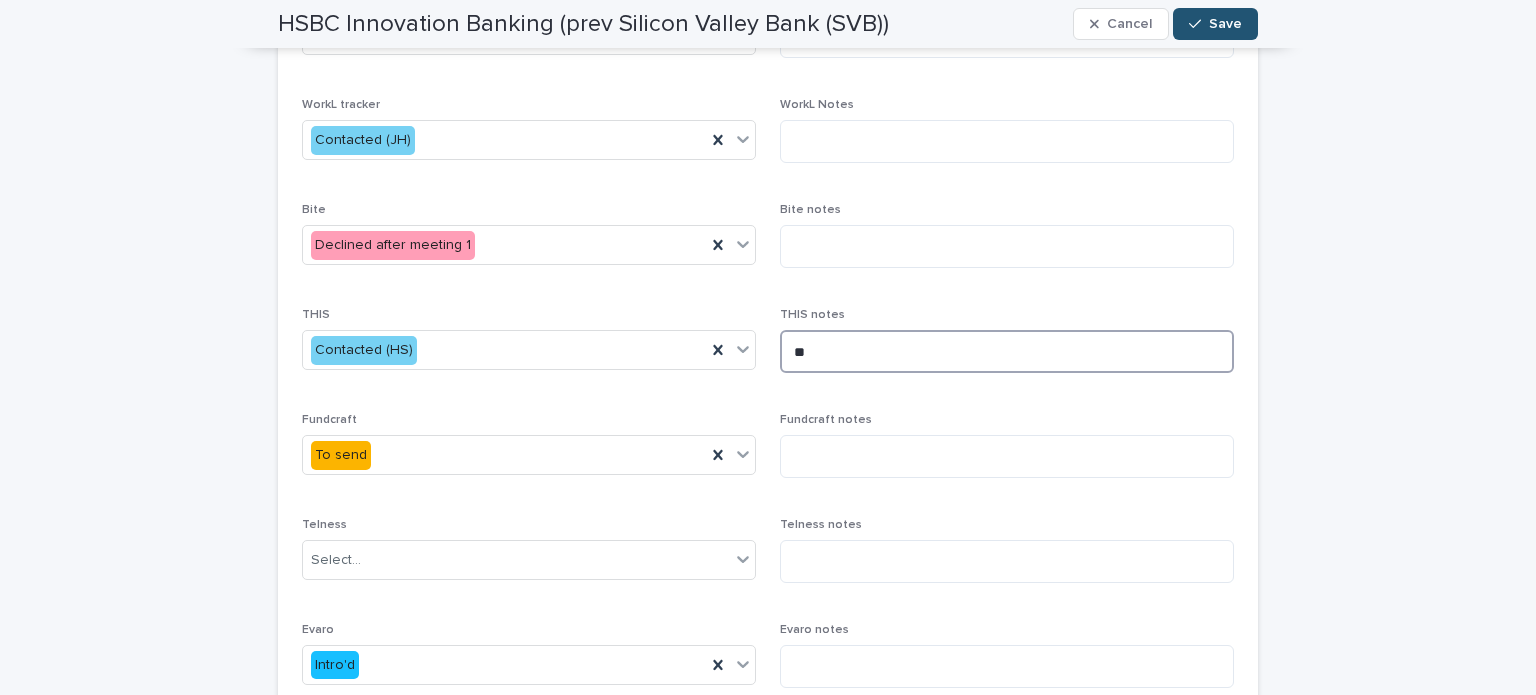 type on "*" 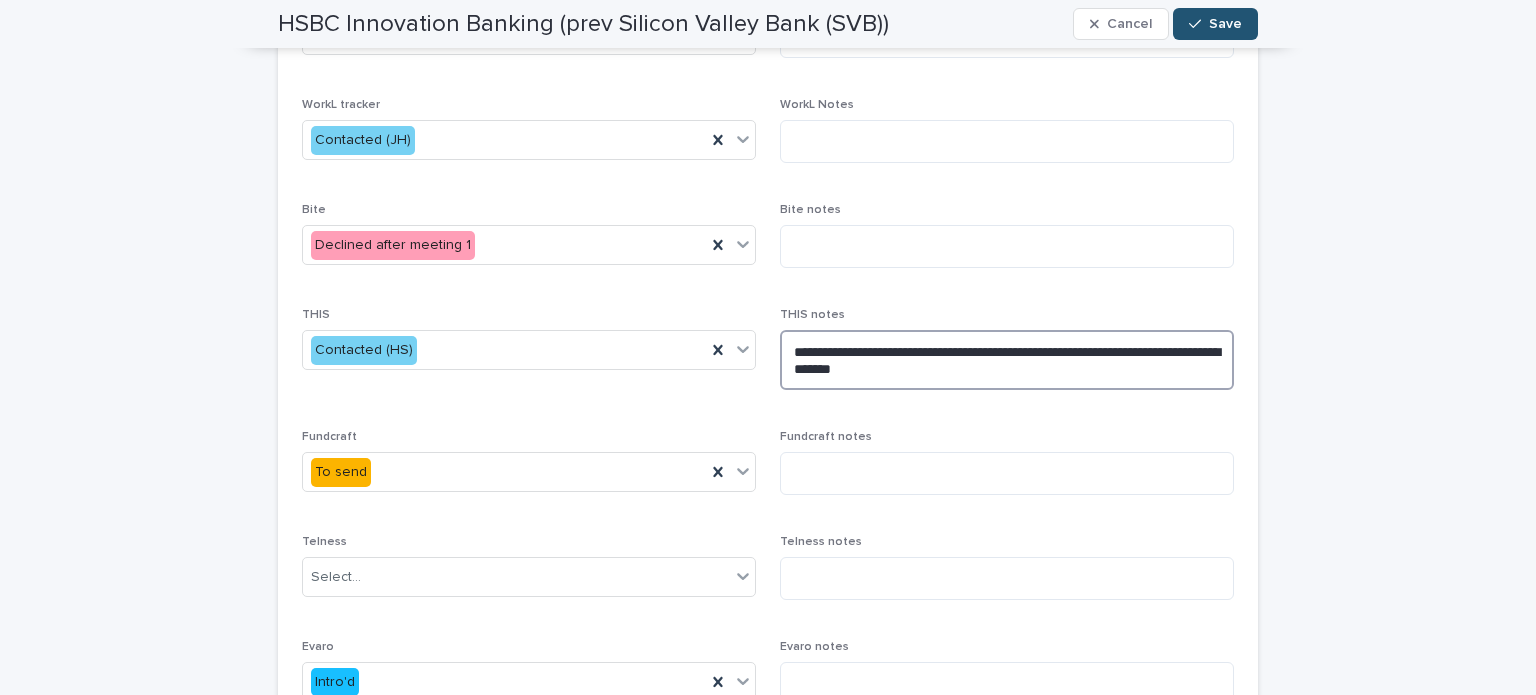 click on "**********" at bounding box center [1007, 360] 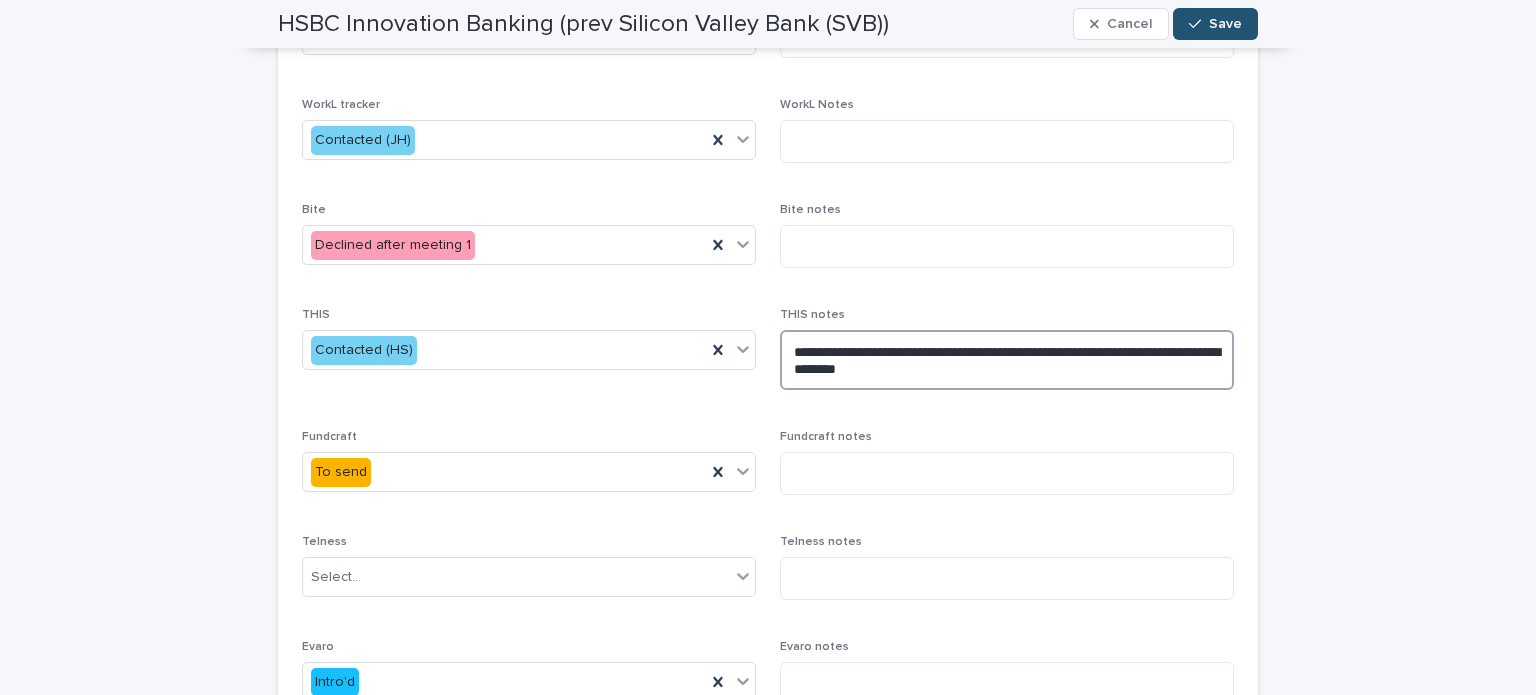 click on "**********" at bounding box center [1007, 360] 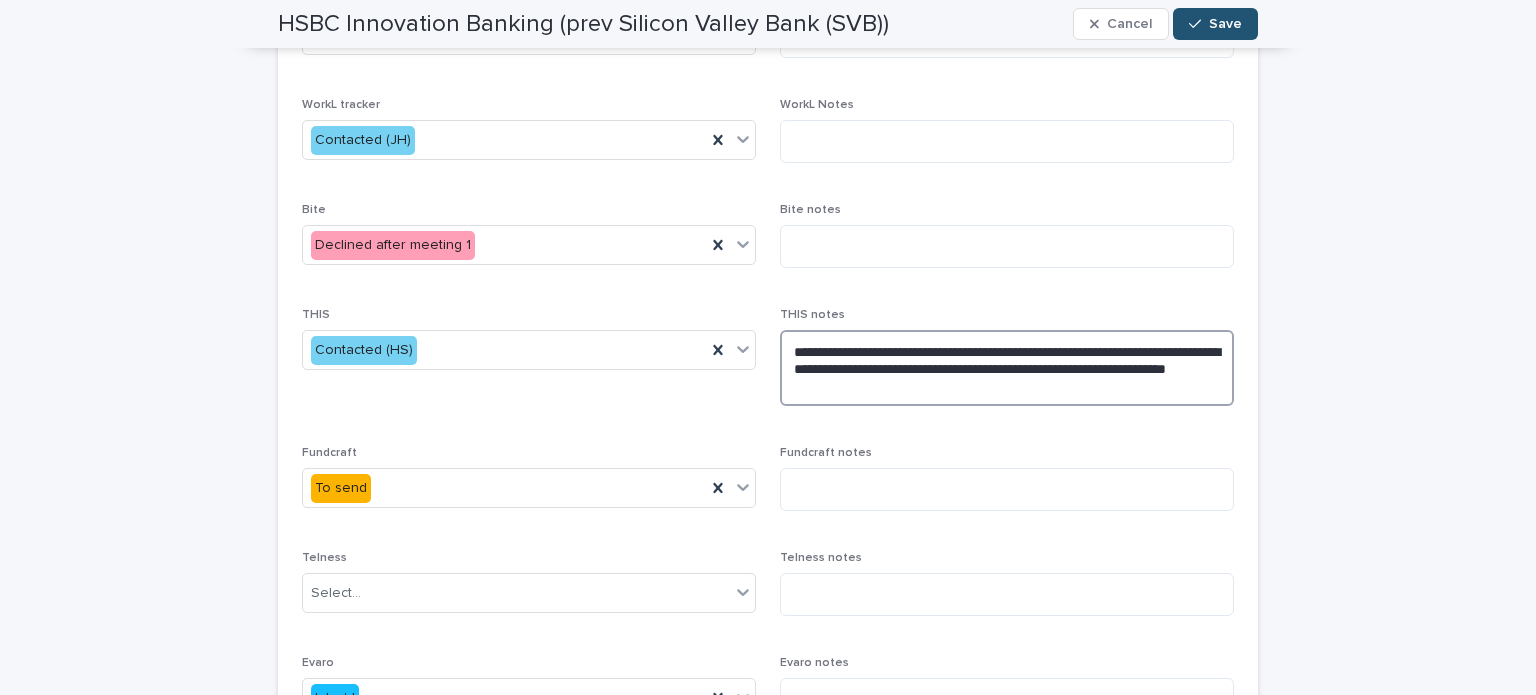 click on "**********" at bounding box center (1007, 368) 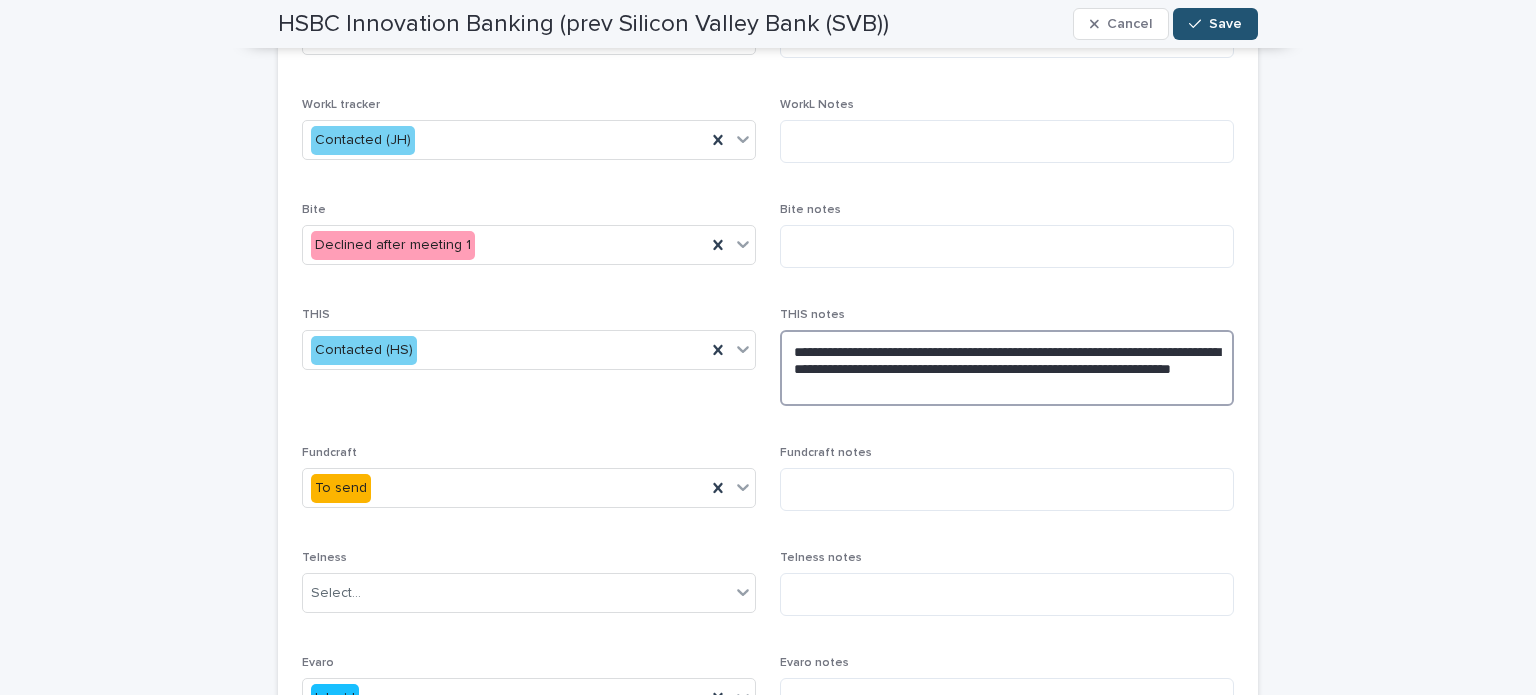 click on "**********" at bounding box center (1007, 368) 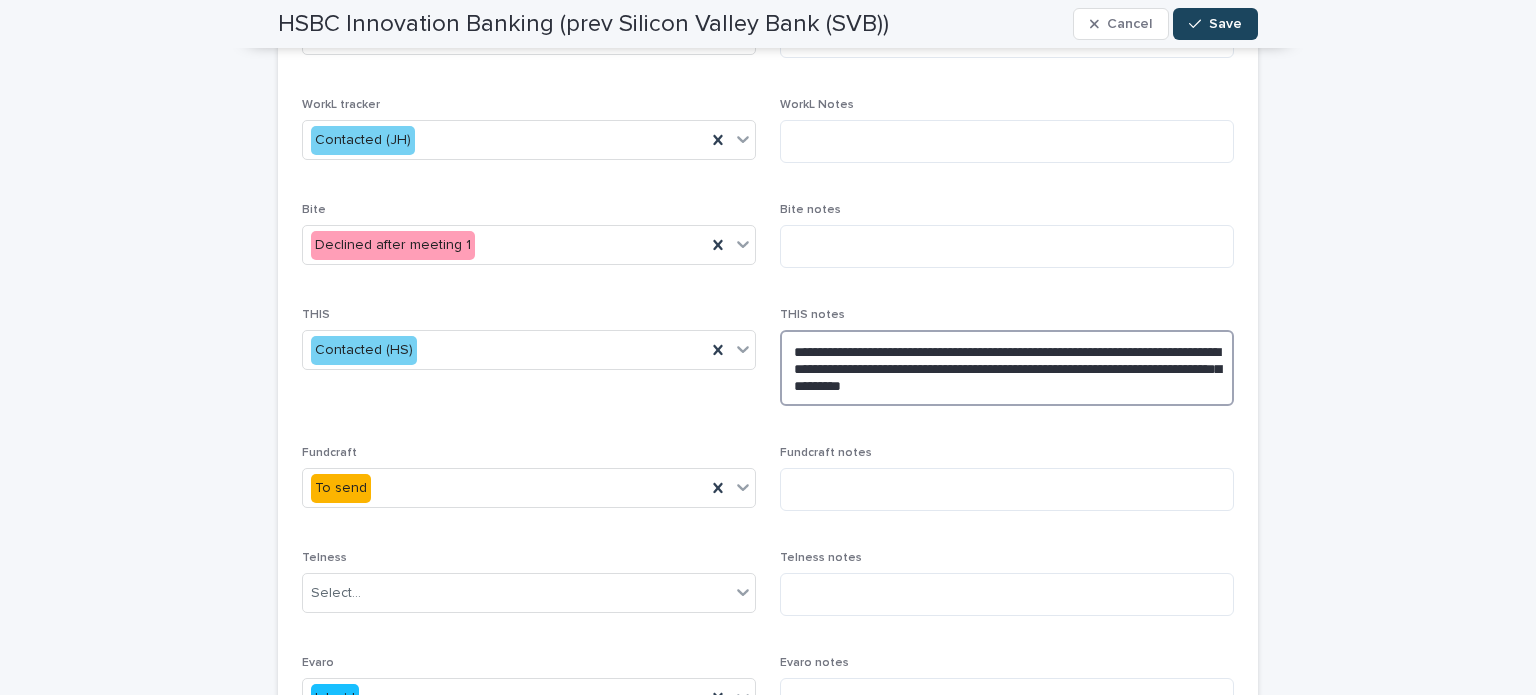 type on "**********" 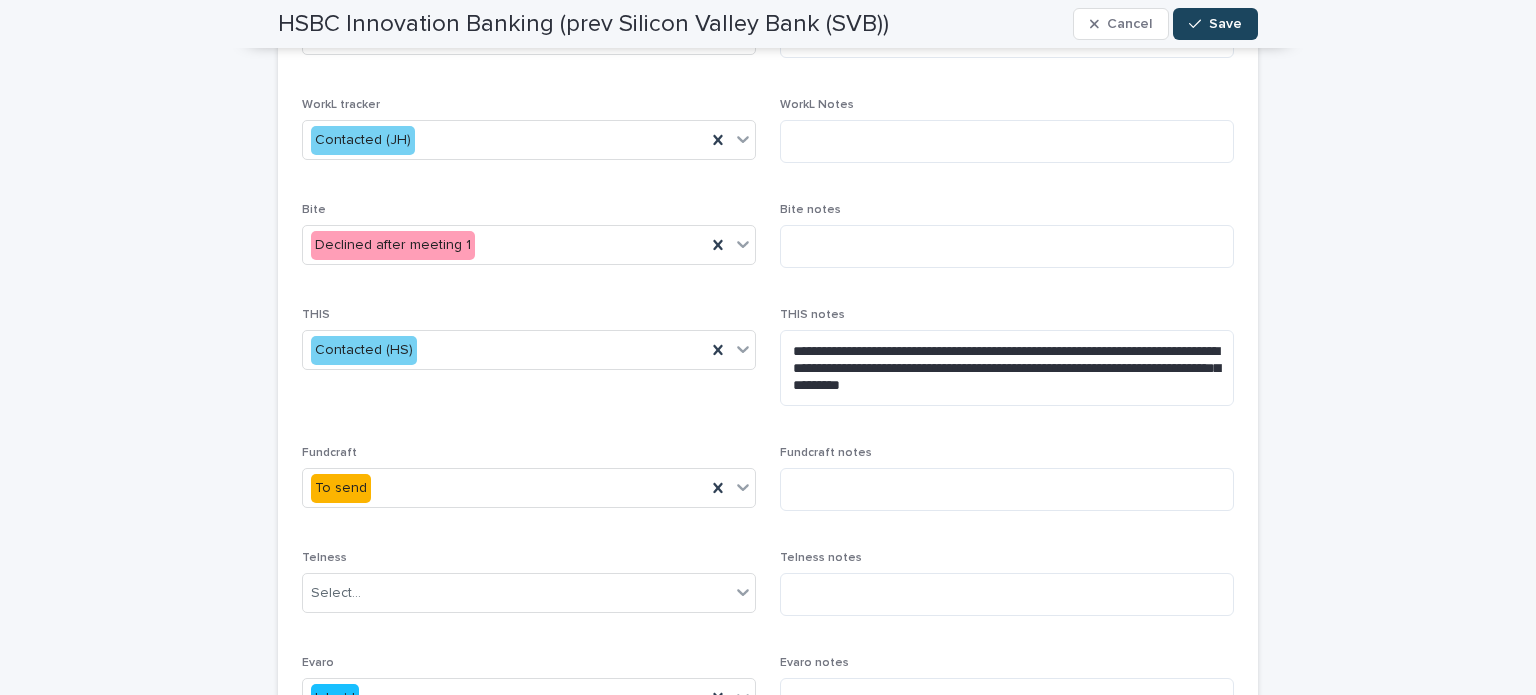 click on "Save" at bounding box center (1225, 24) 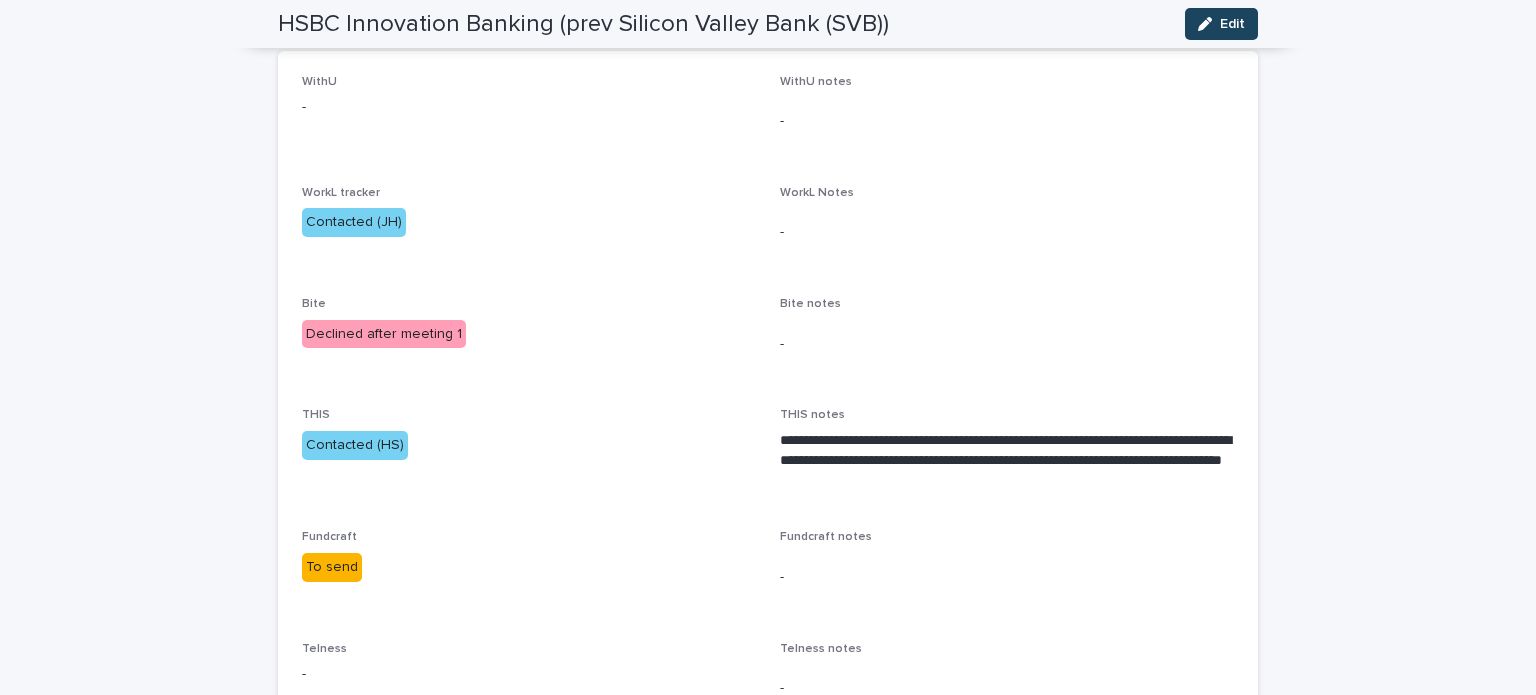 scroll, scrollTop: 43, scrollLeft: 0, axis: vertical 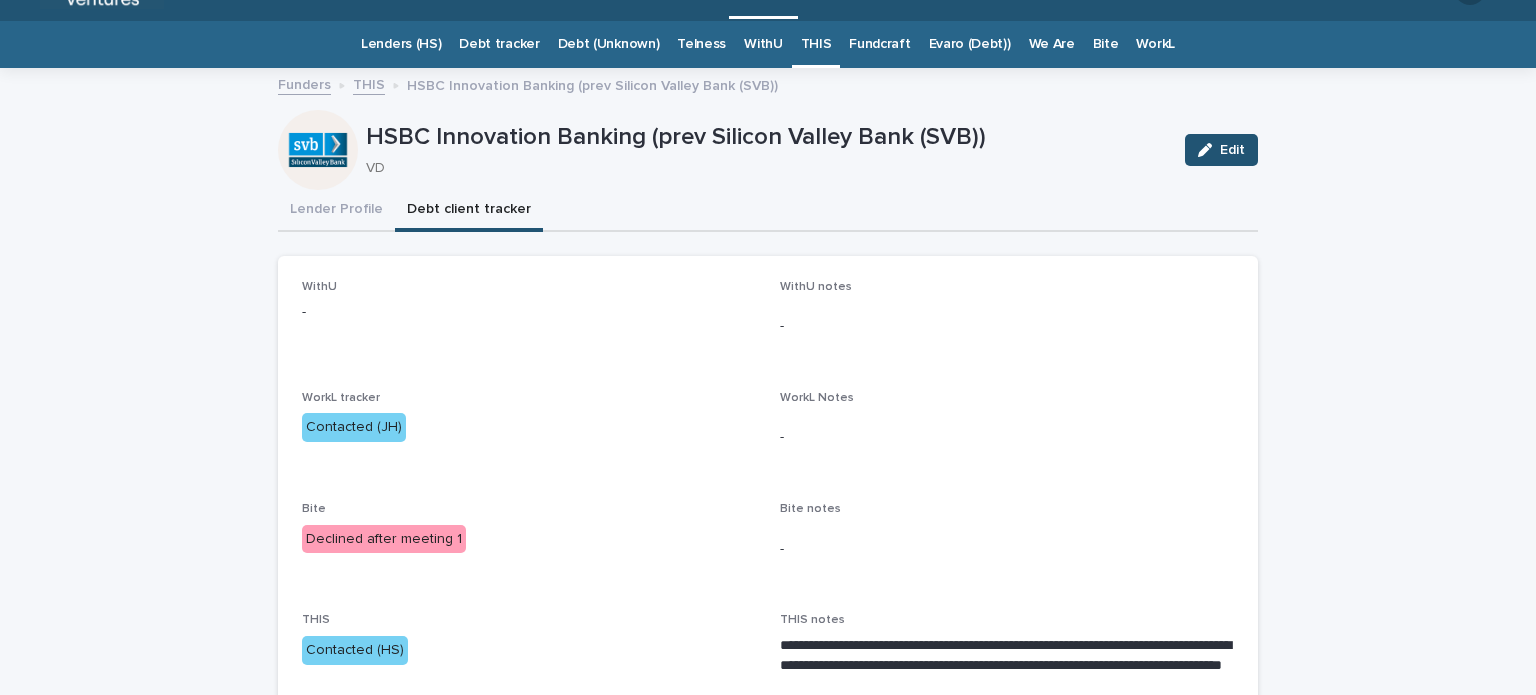 click on "THIS" at bounding box center (816, 44) 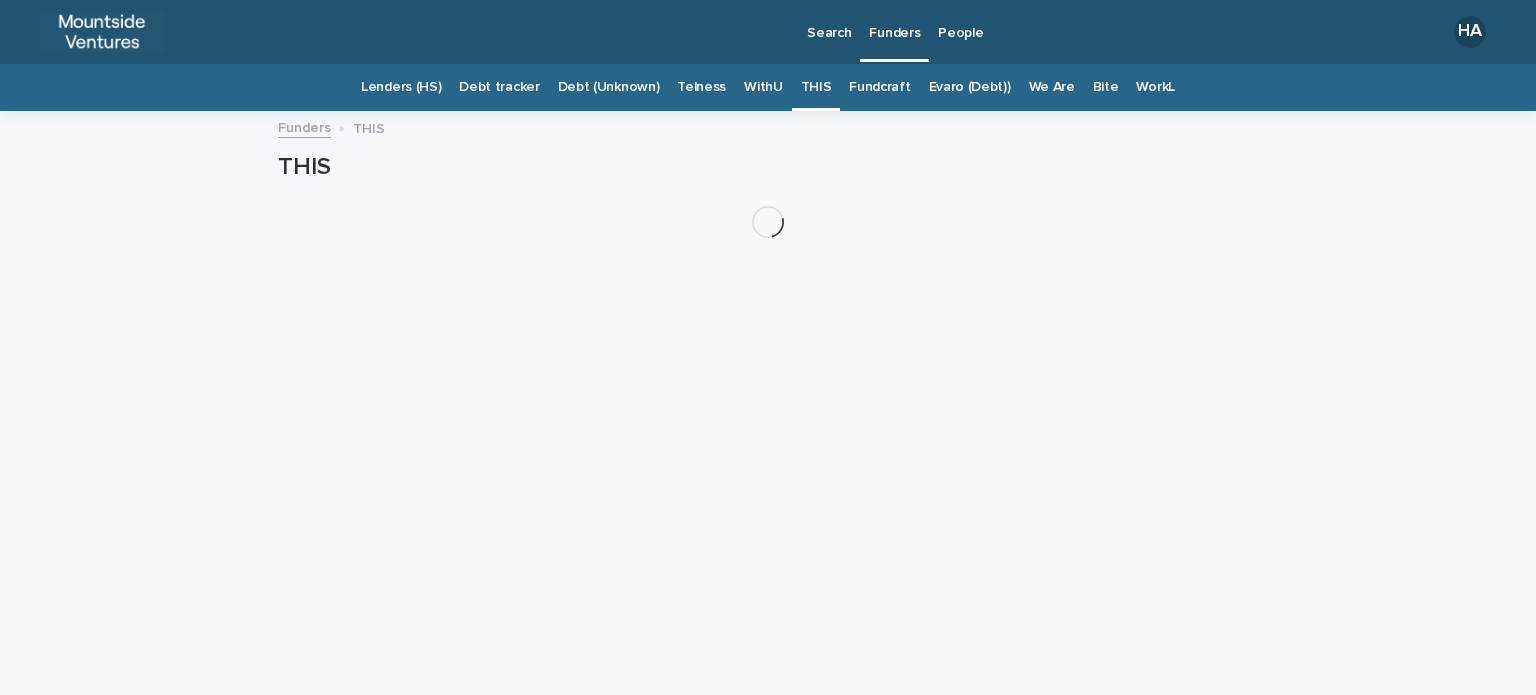 scroll, scrollTop: 0, scrollLeft: 0, axis: both 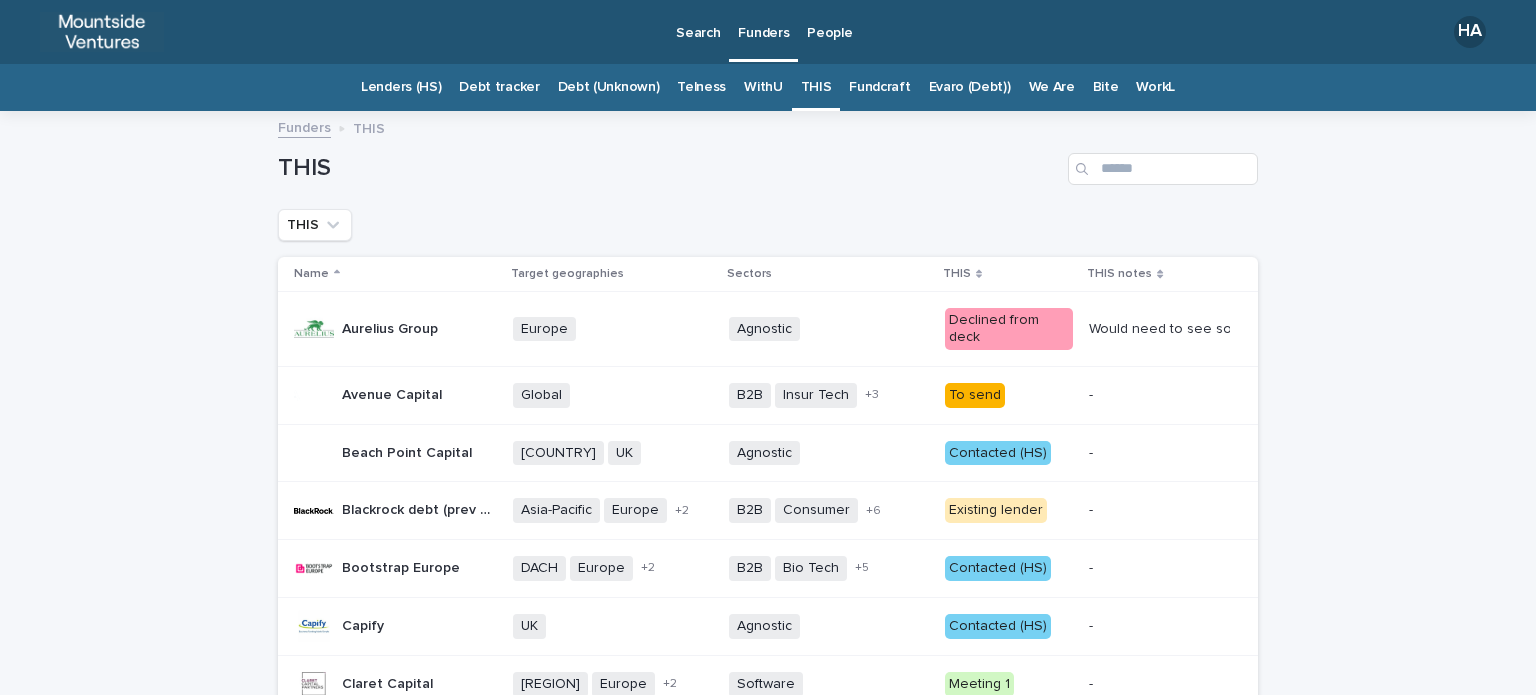 click on "WithU" at bounding box center (763, 87) 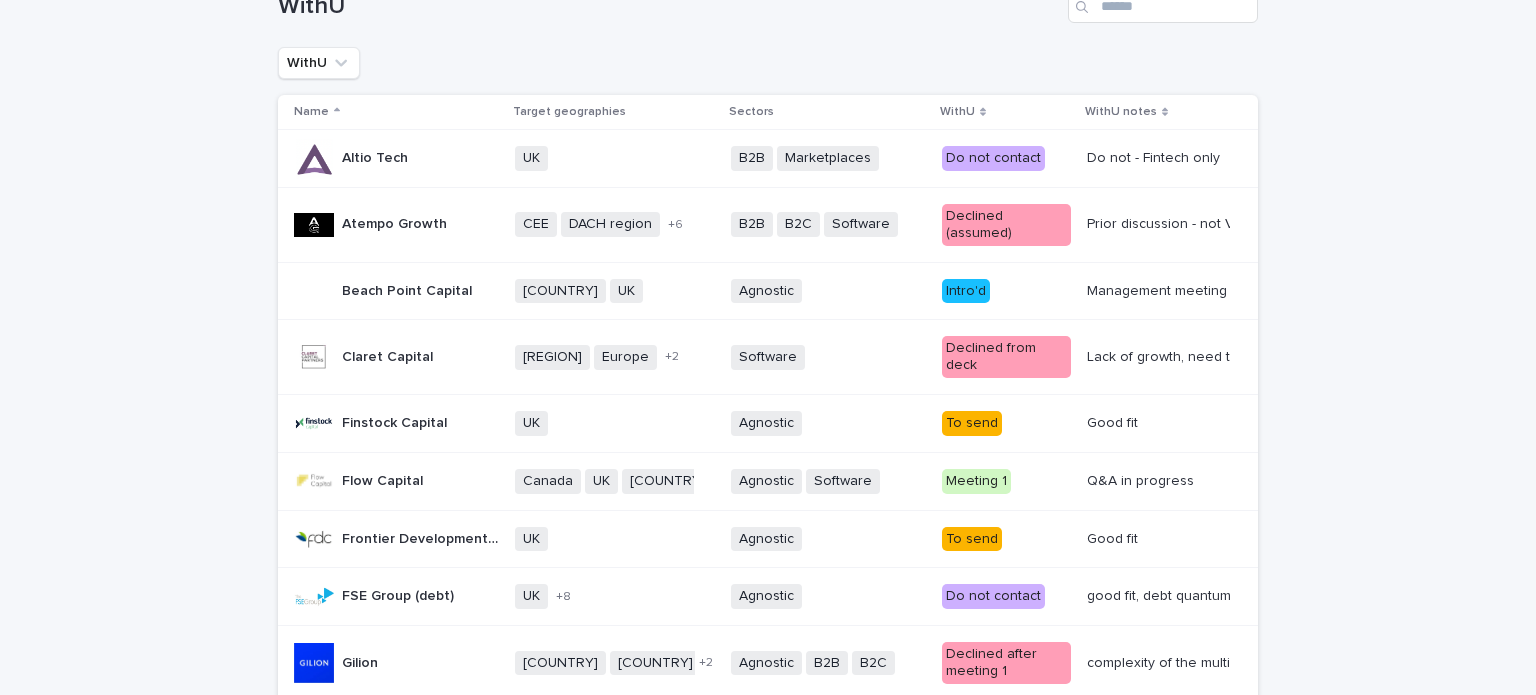 scroll, scrollTop: 0, scrollLeft: 0, axis: both 